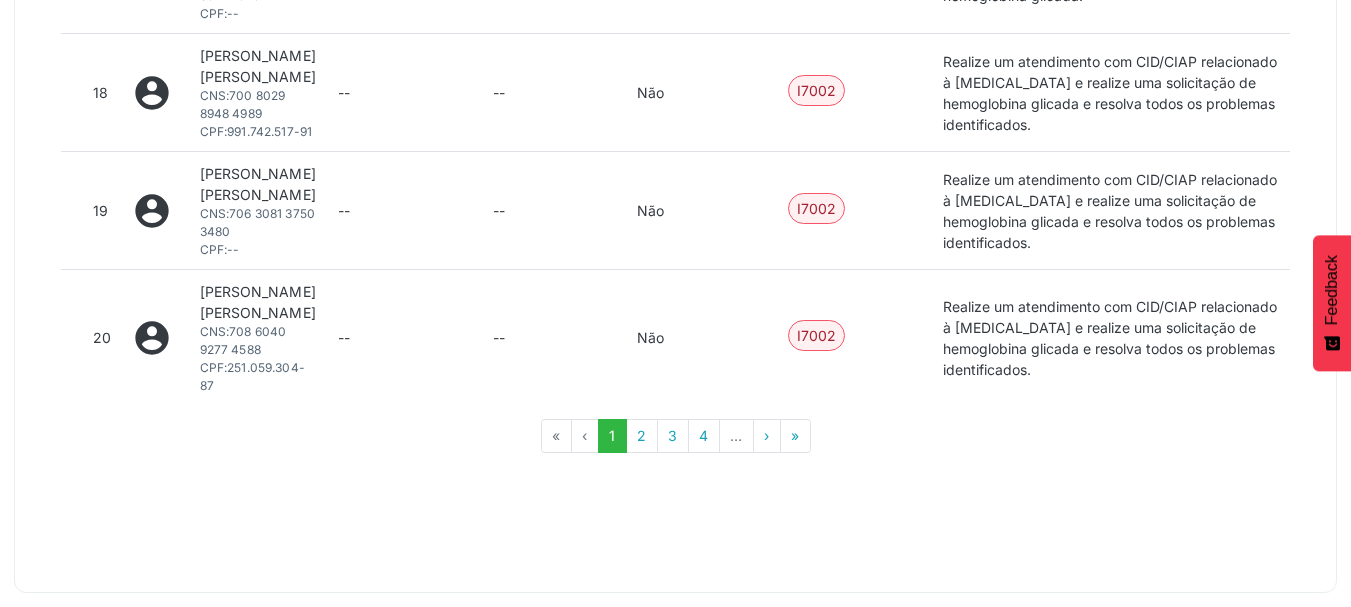 scroll, scrollTop: 3981, scrollLeft: 0, axis: vertical 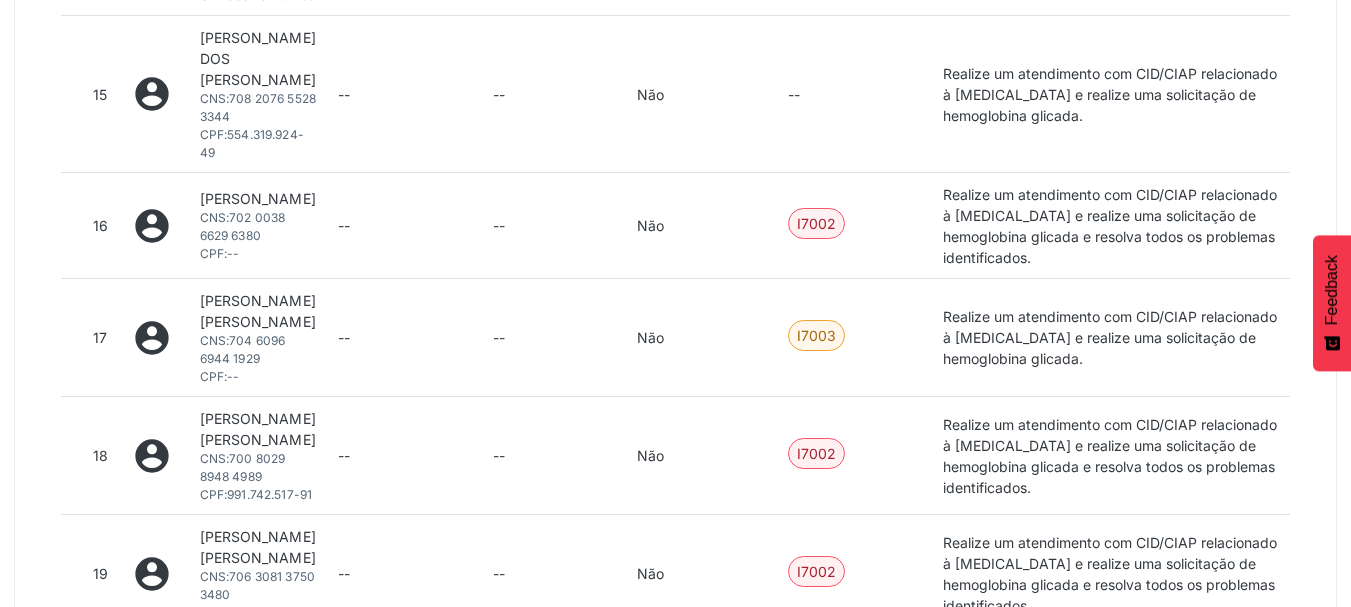 drag, startPoint x: 192, startPoint y: 400, endPoint x: 292, endPoint y: 404, distance: 100.07997 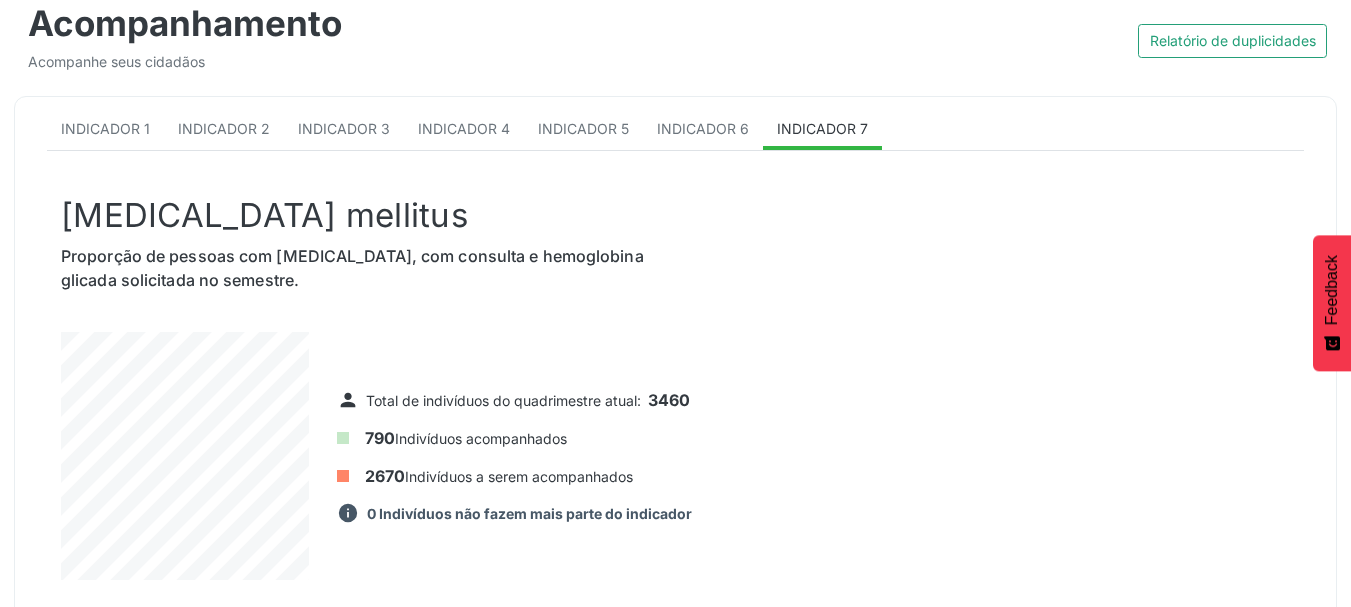 scroll, scrollTop: 281, scrollLeft: 0, axis: vertical 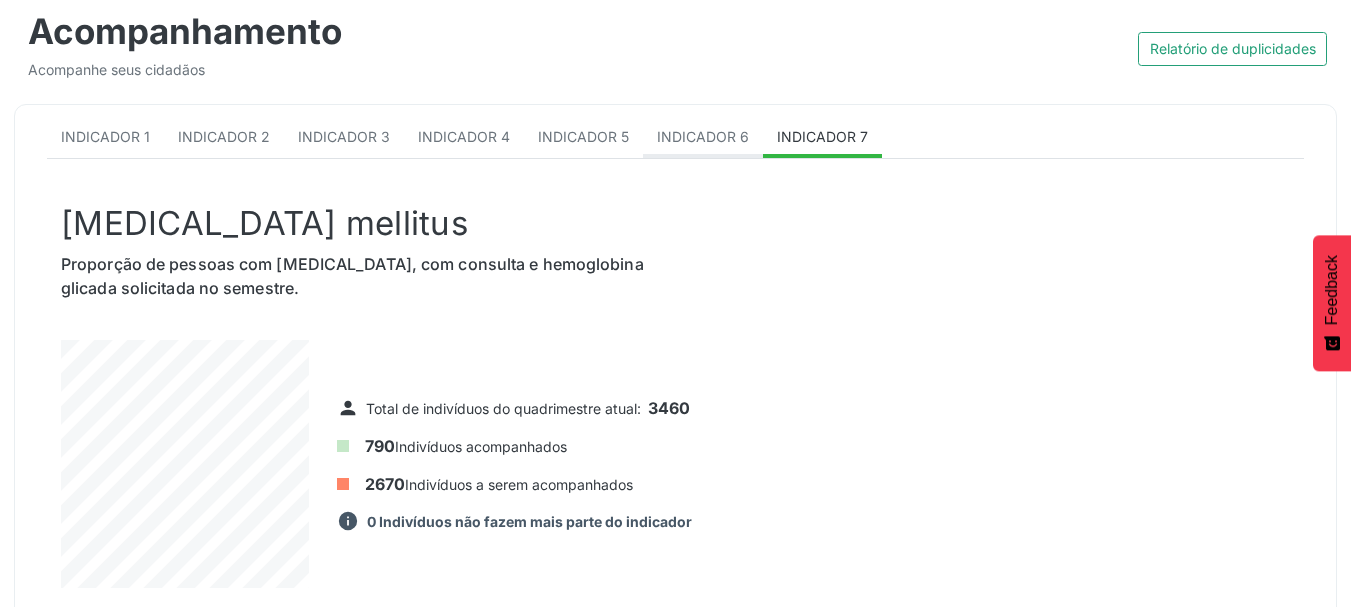 click on "Indicador 6" at bounding box center (703, 136) 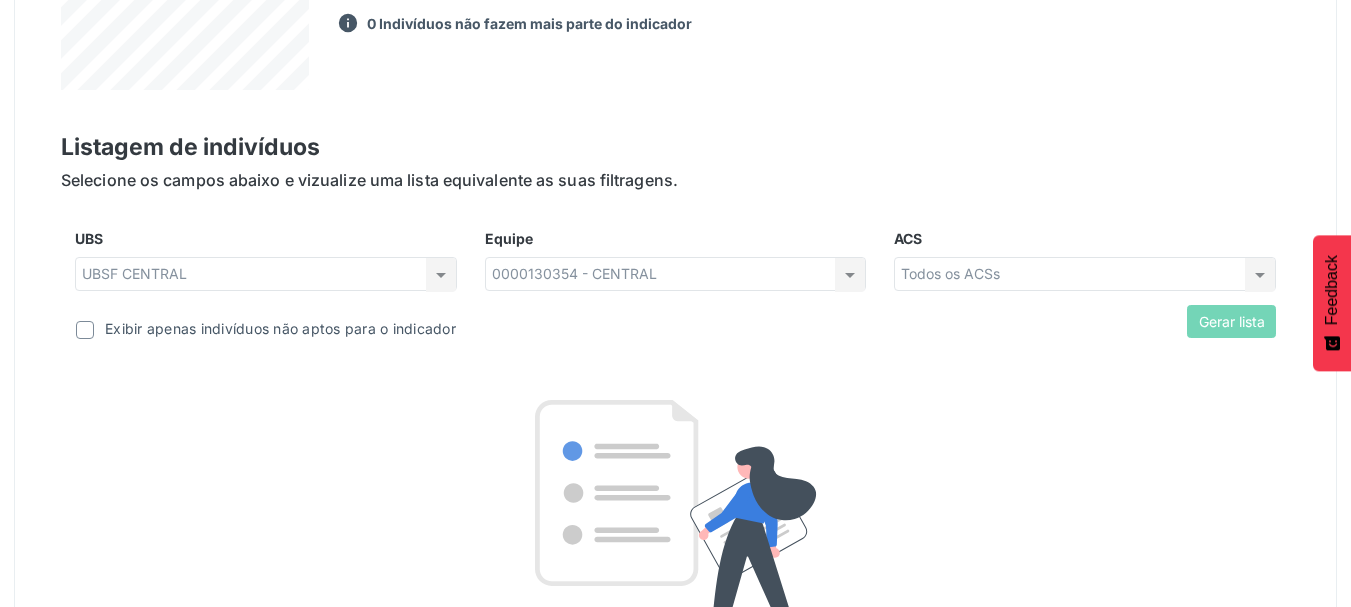 scroll, scrollTop: 781, scrollLeft: 0, axis: vertical 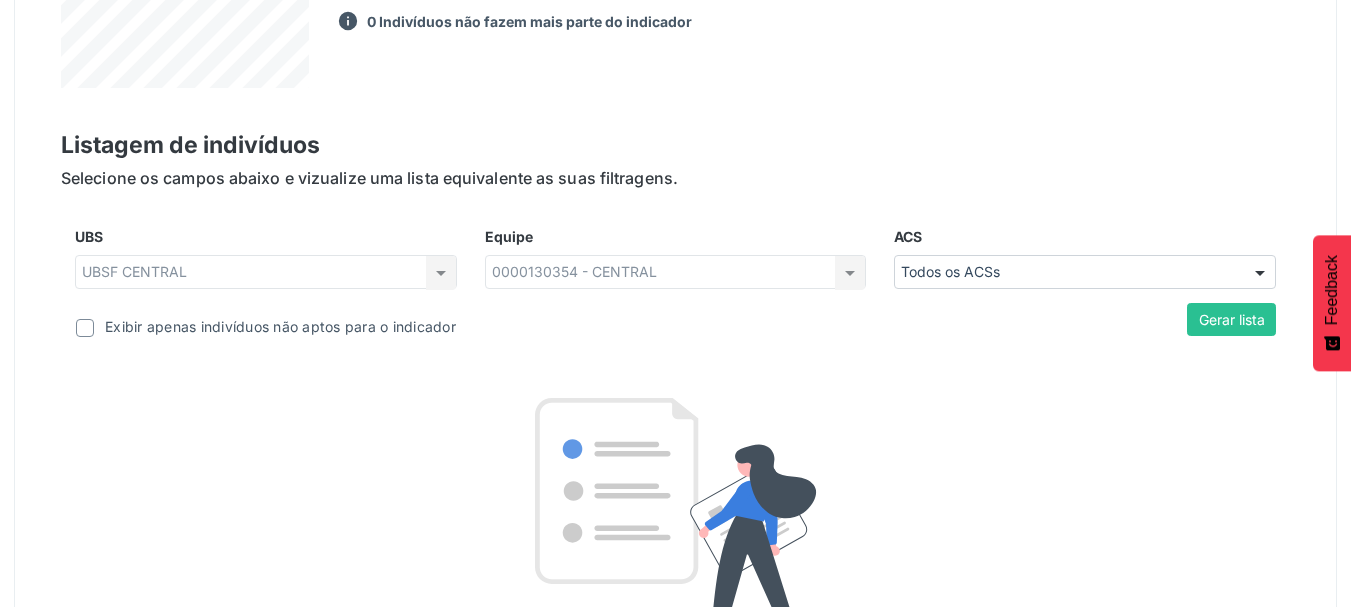 click on "Exibir apenas indivíduos não aptos para o indicador" at bounding box center [265, 327] 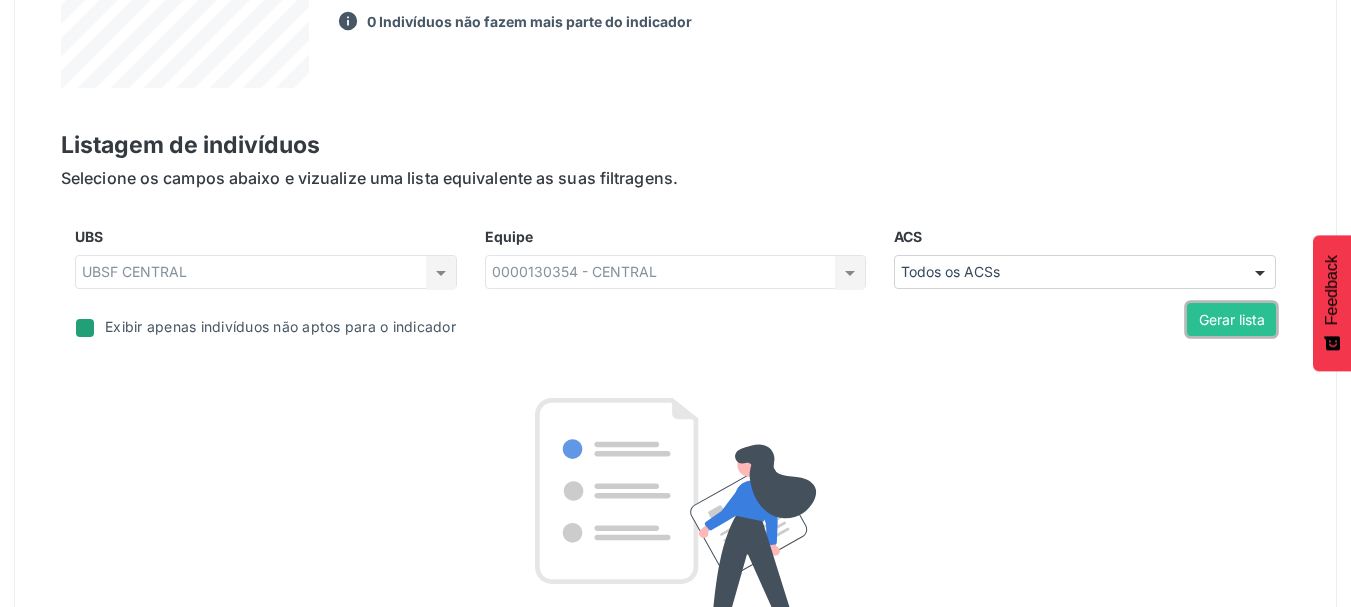 click on "Gerar lista" at bounding box center [1231, 320] 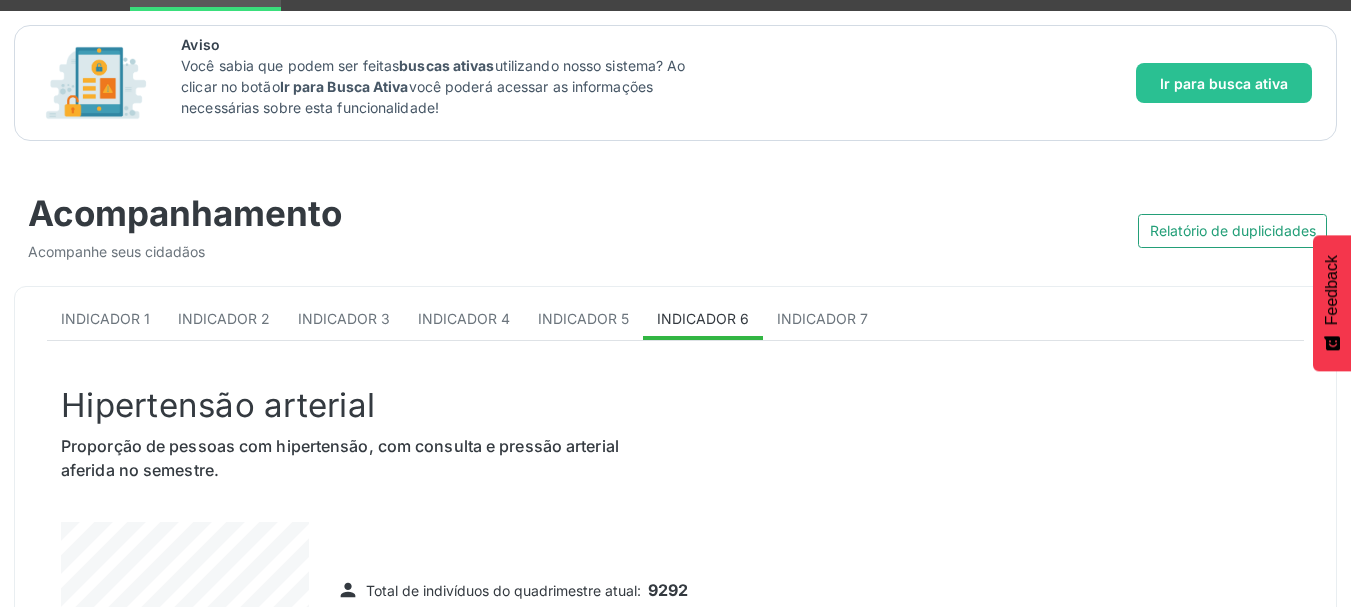 scroll, scrollTop: 81, scrollLeft: 0, axis: vertical 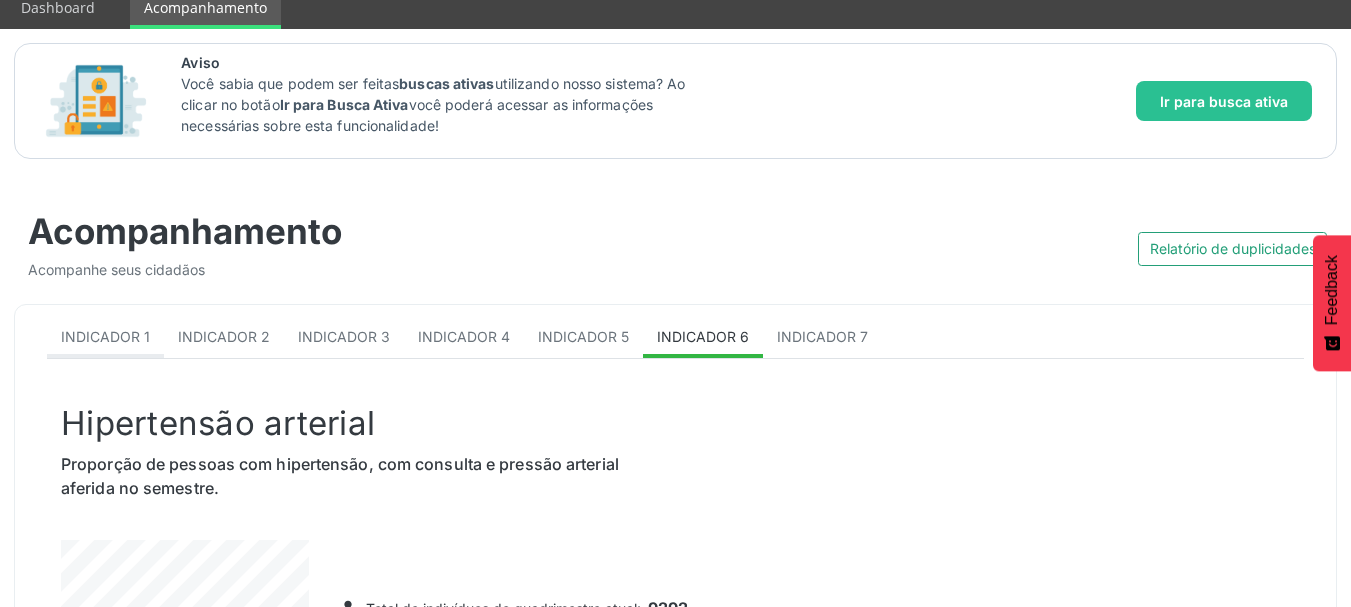 click on "Indicador 1" at bounding box center [105, 336] 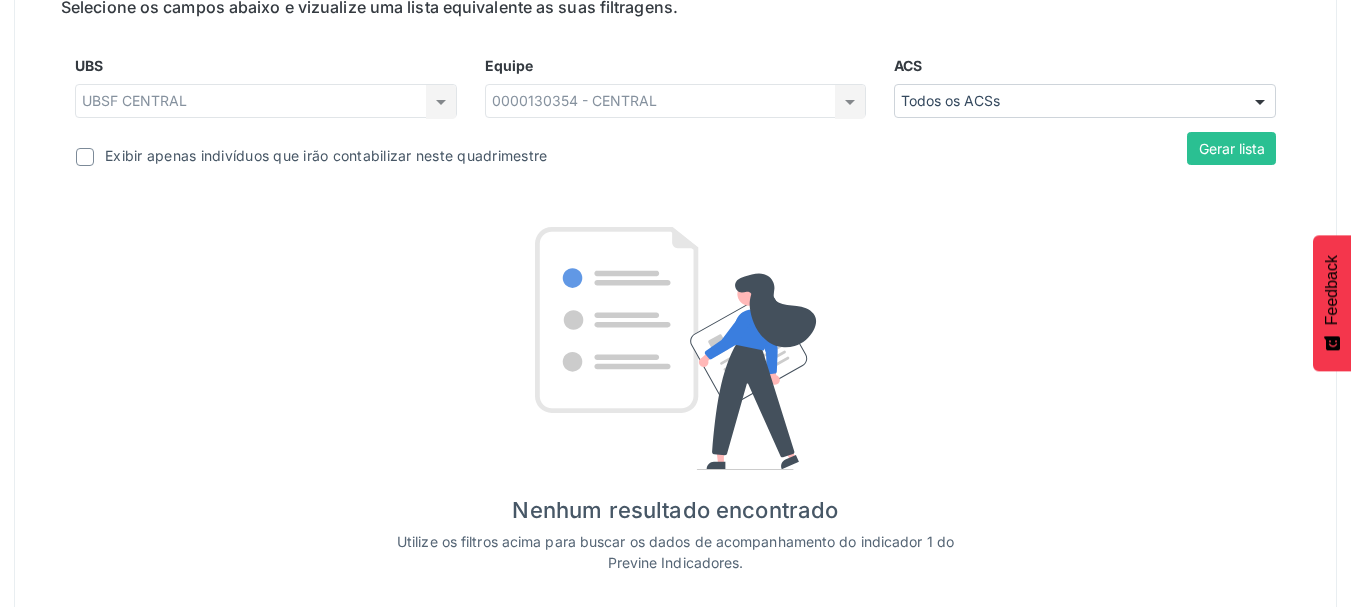 scroll, scrollTop: 981, scrollLeft: 0, axis: vertical 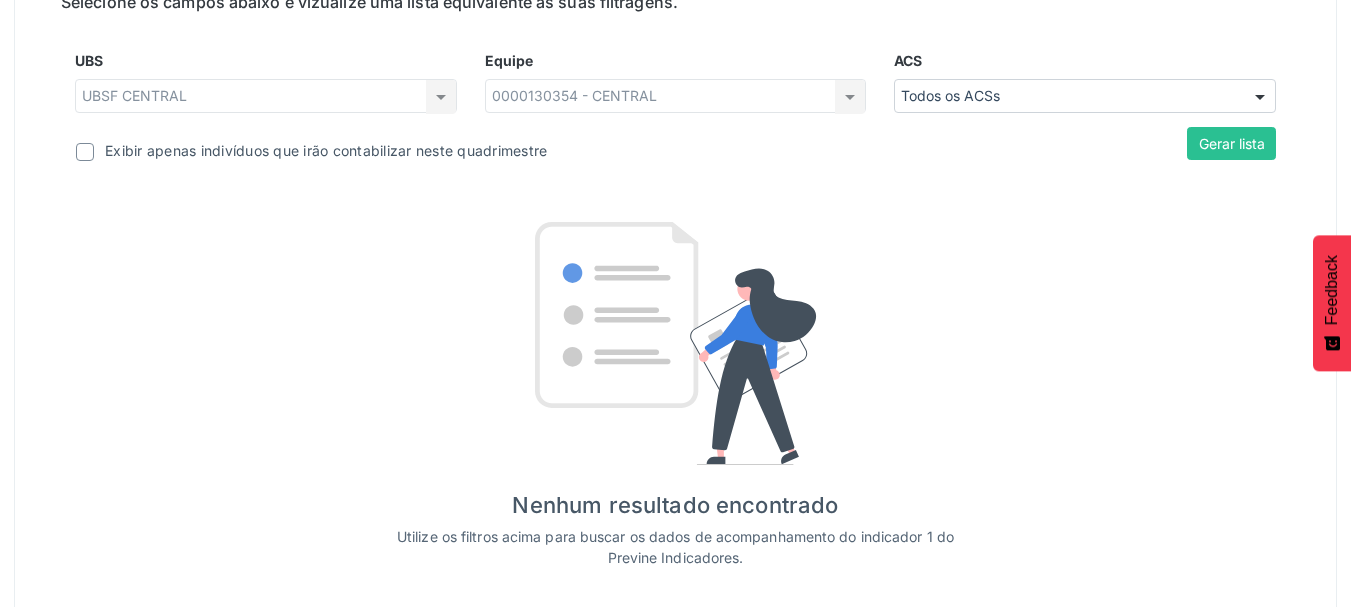 click on "Exibir apenas indivíduos que irão contabilizar neste quadrimestre" at bounding box center [326, 150] 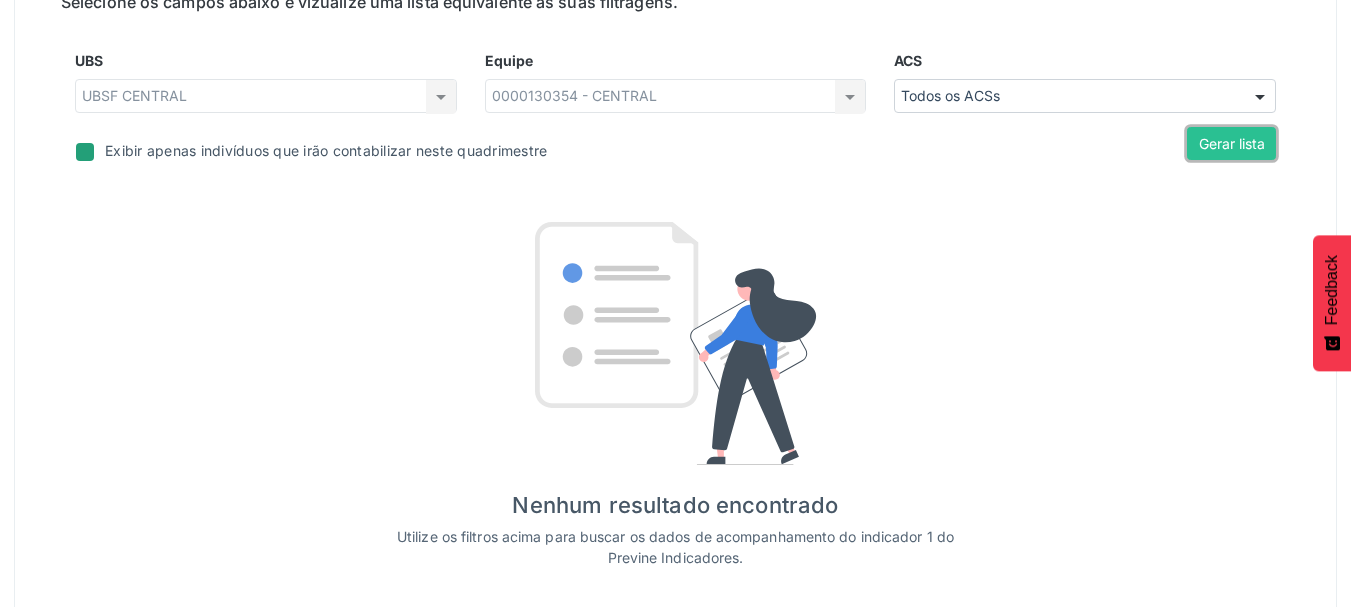 click on "Gerar lista" at bounding box center [1231, 144] 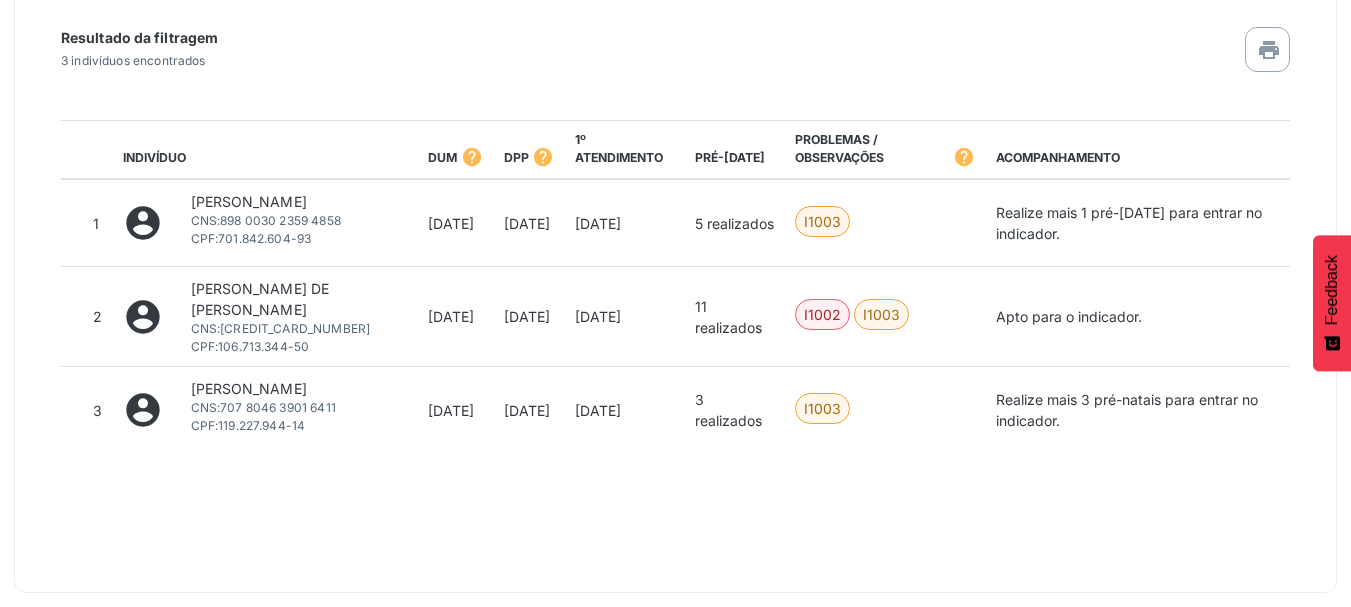 scroll, scrollTop: 1230, scrollLeft: 0, axis: vertical 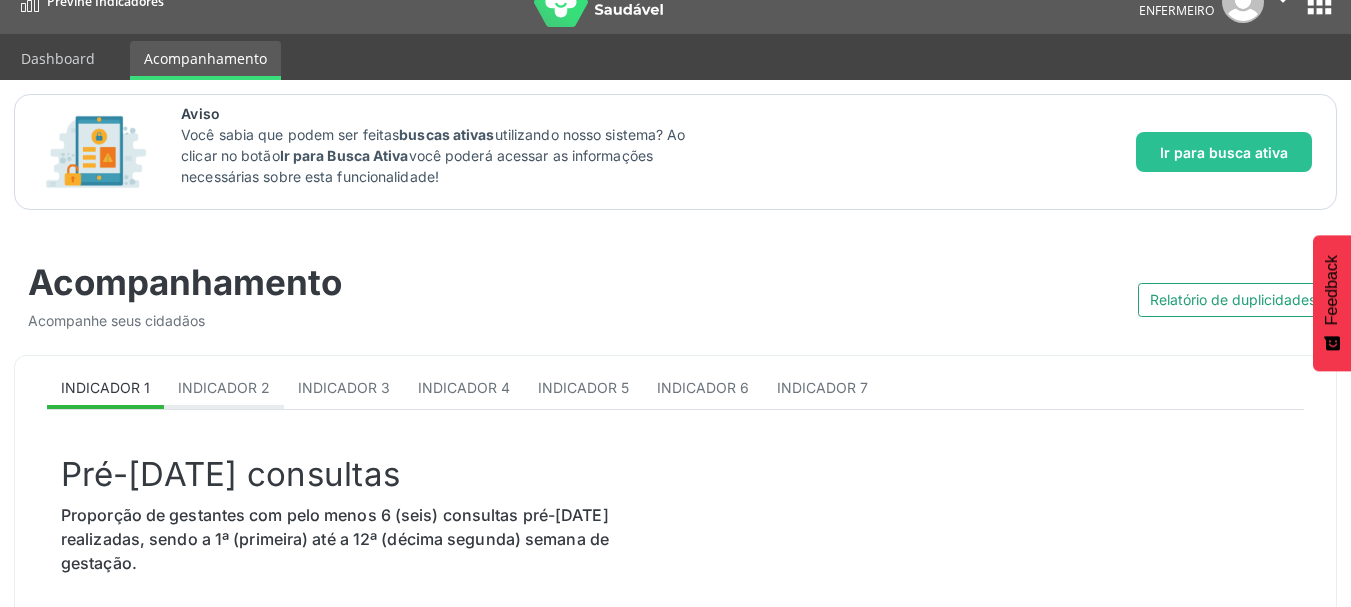 click on "Indicador 2" at bounding box center (224, 387) 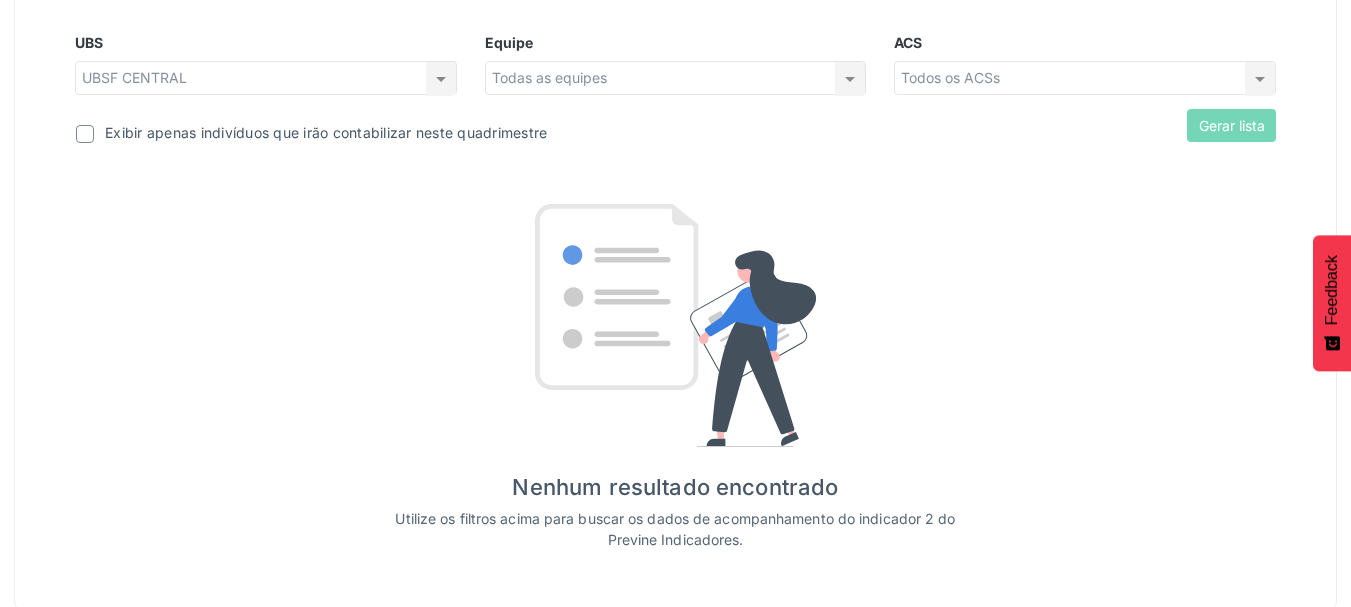 scroll, scrollTop: 971, scrollLeft: 0, axis: vertical 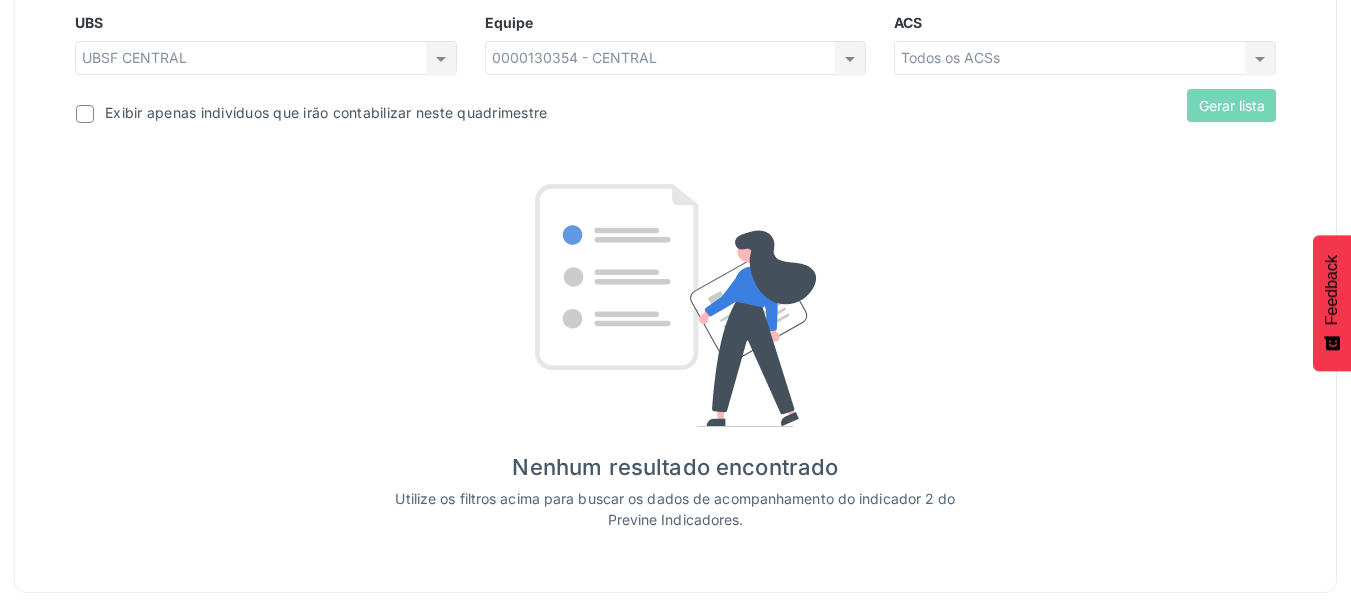 click on "Exibir apenas indivíduos que irão contabilizar neste quadrimestre" at bounding box center [326, 112] 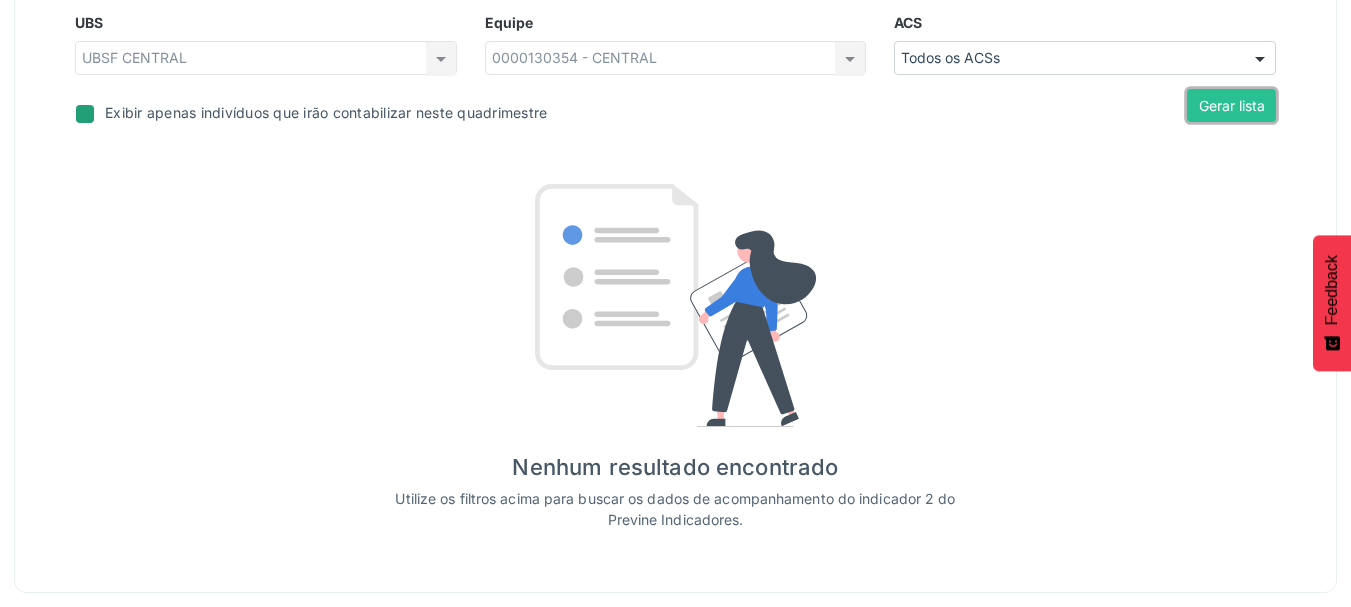 click on "Gerar lista" at bounding box center (1231, 106) 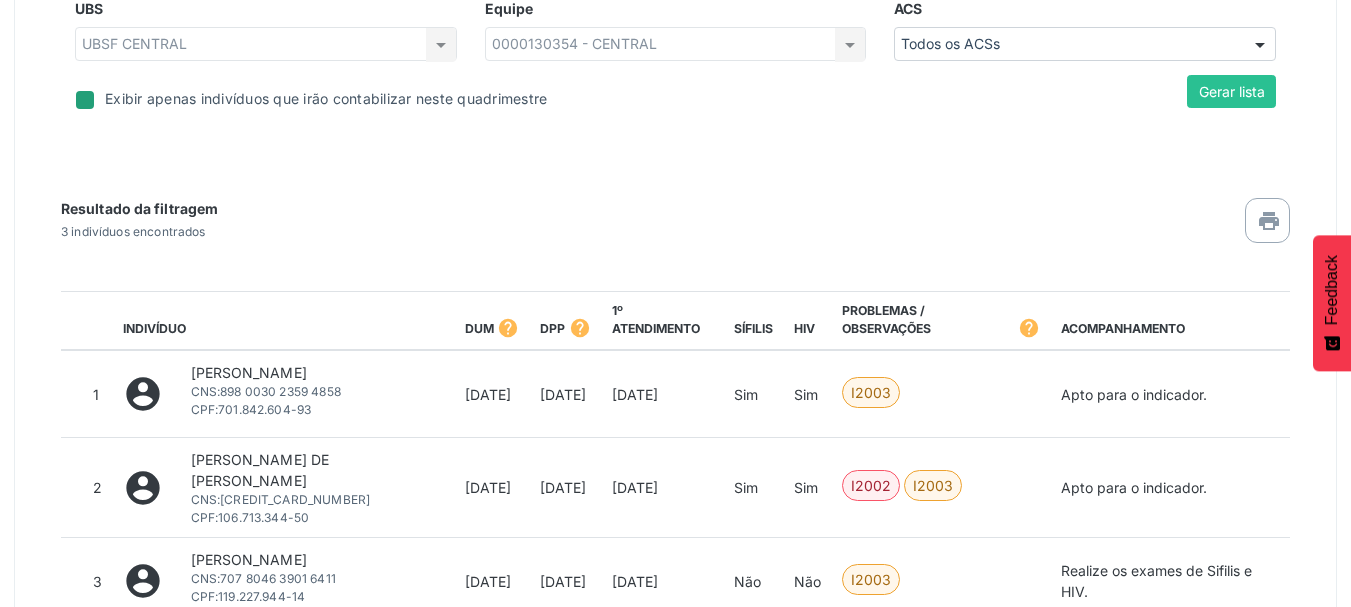 scroll, scrollTop: 256, scrollLeft: 0, axis: vertical 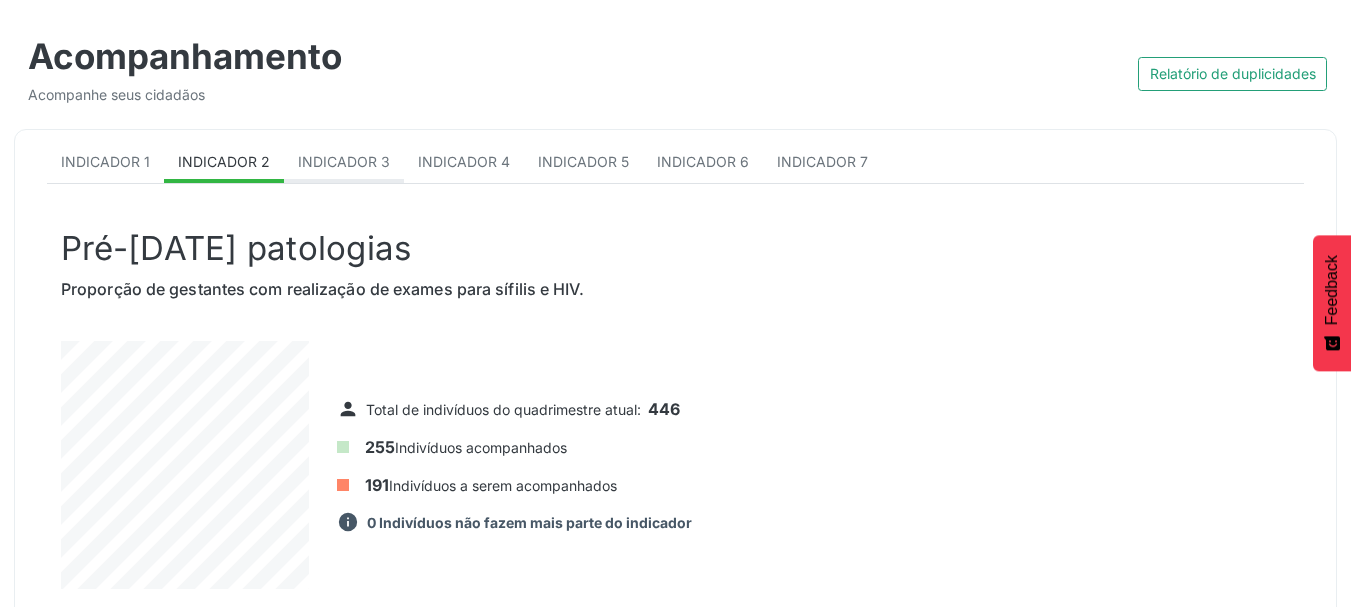 click on "Indicador 3" at bounding box center [344, 163] 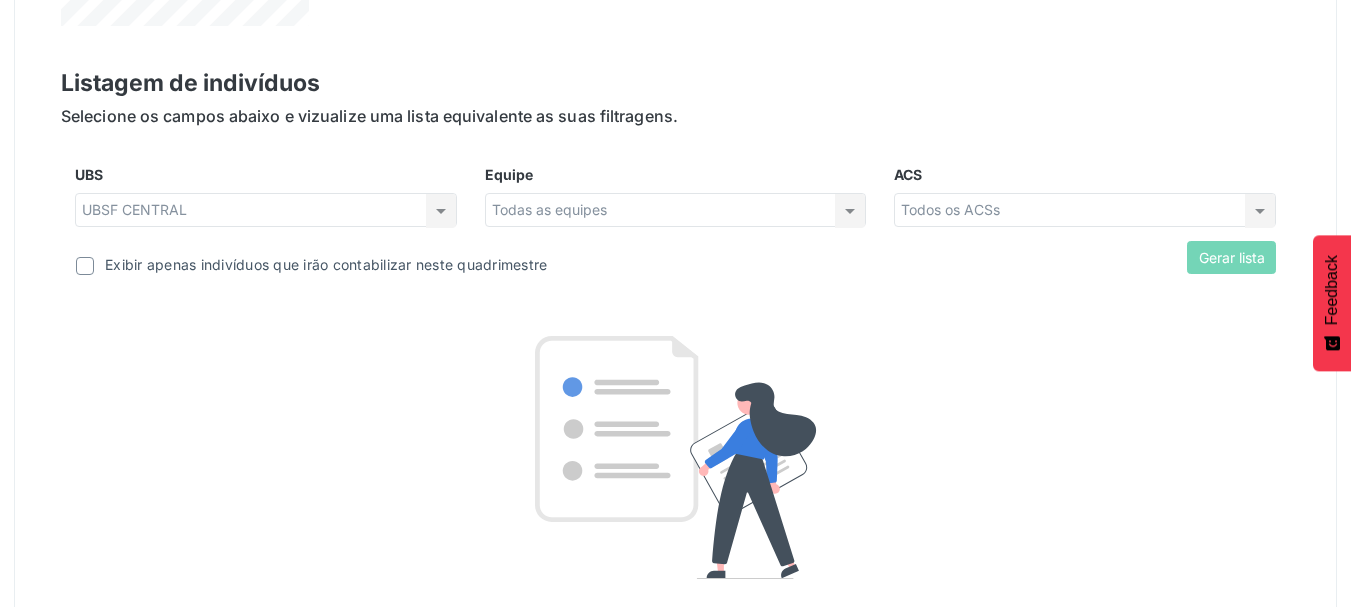 scroll, scrollTop: 956, scrollLeft: 0, axis: vertical 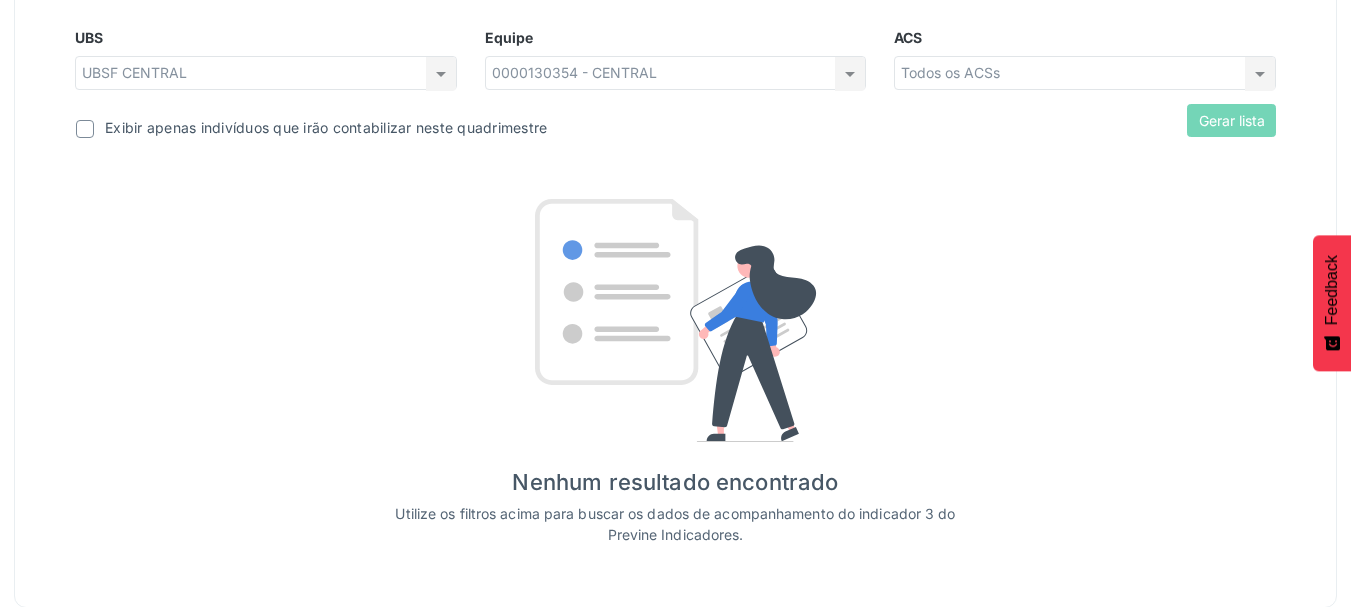 click on "Exibir apenas indivíduos que irão contabilizar neste quadrimestre" at bounding box center (326, 127) 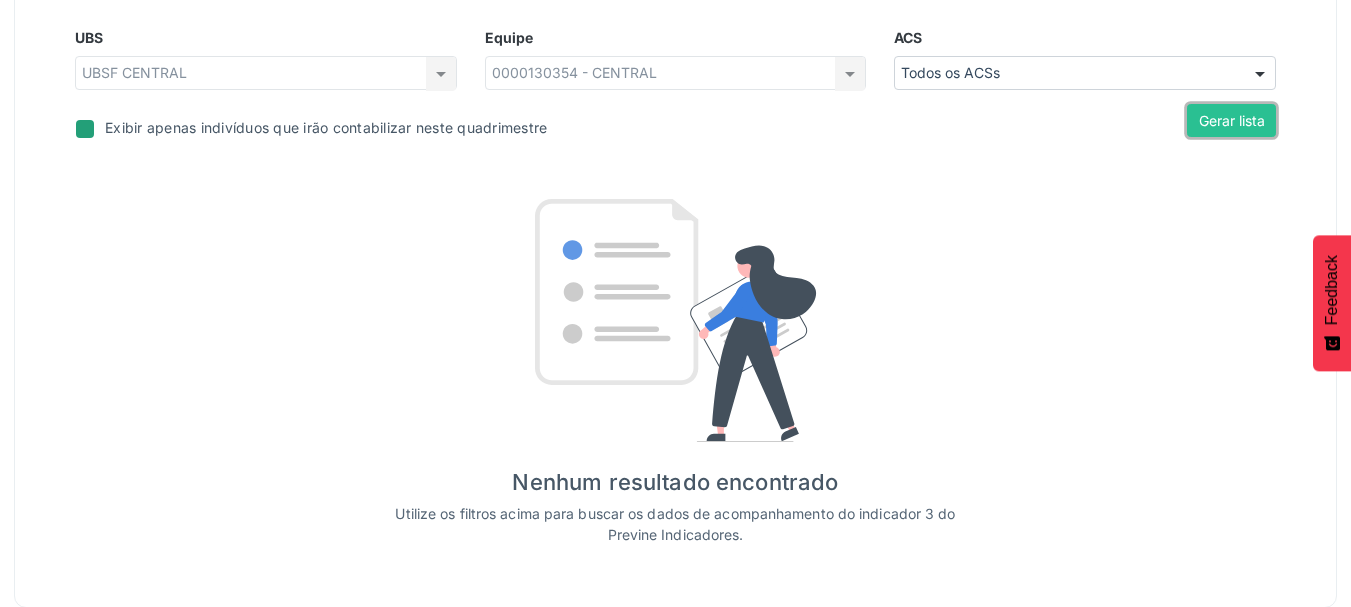 click on "Gerar lista" at bounding box center (1231, 121) 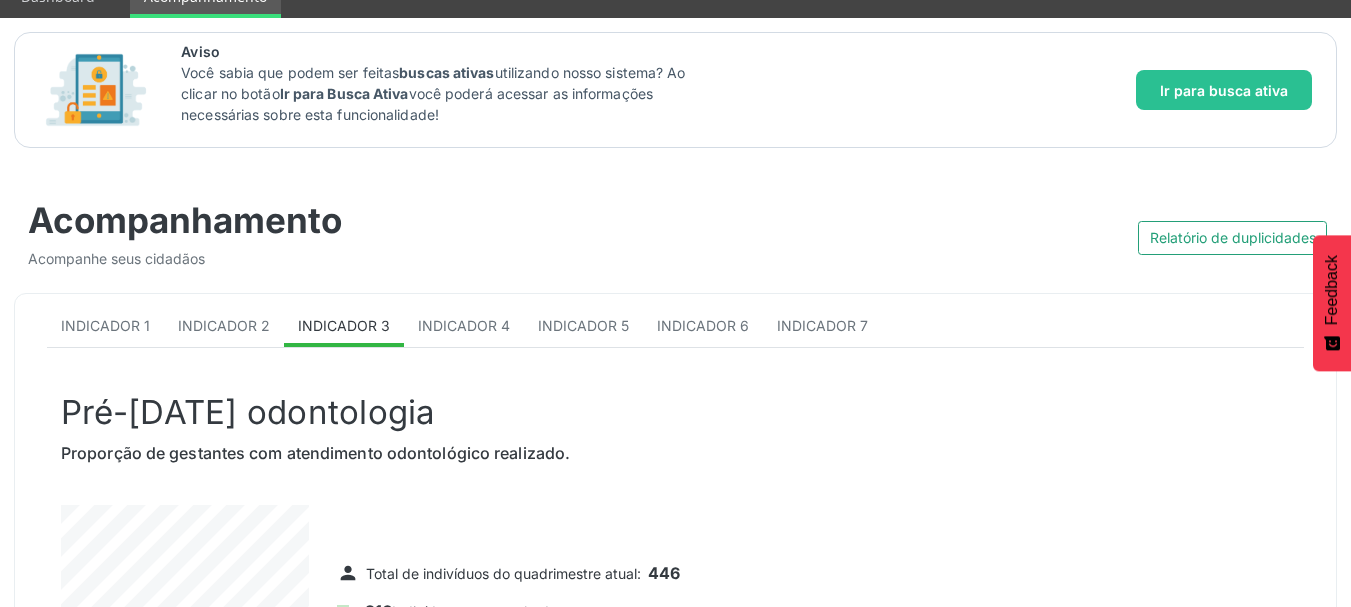 scroll, scrollTop: 0, scrollLeft: 0, axis: both 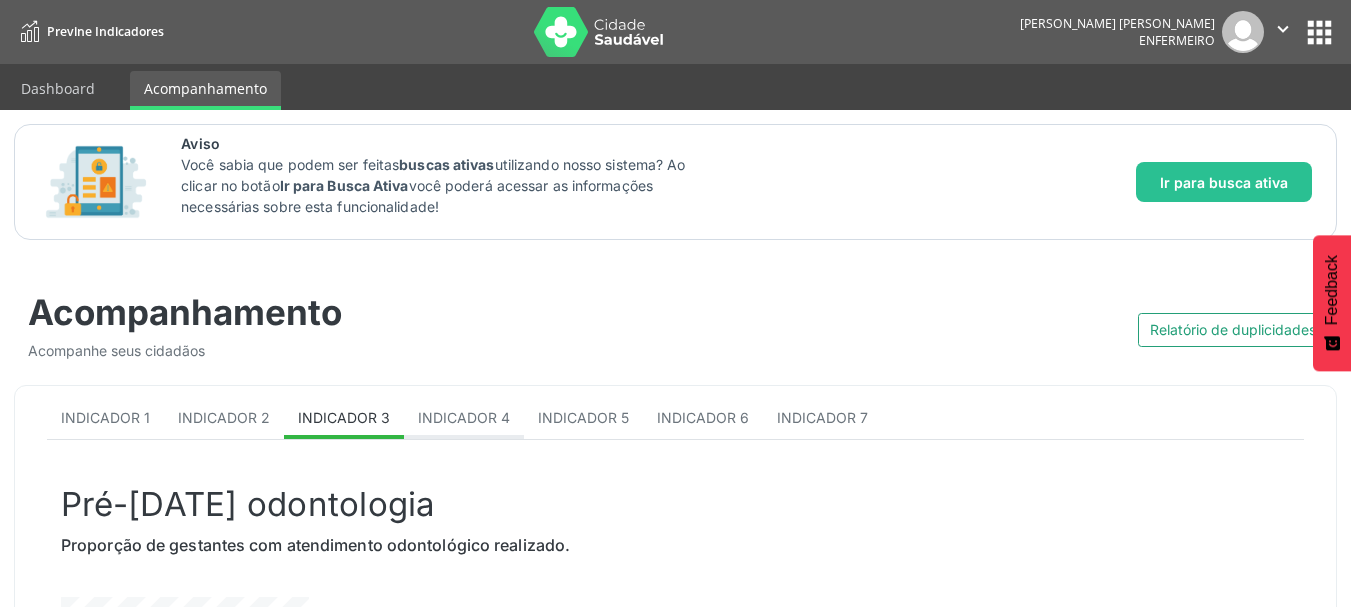 click on "Indicador 4" at bounding box center (464, 417) 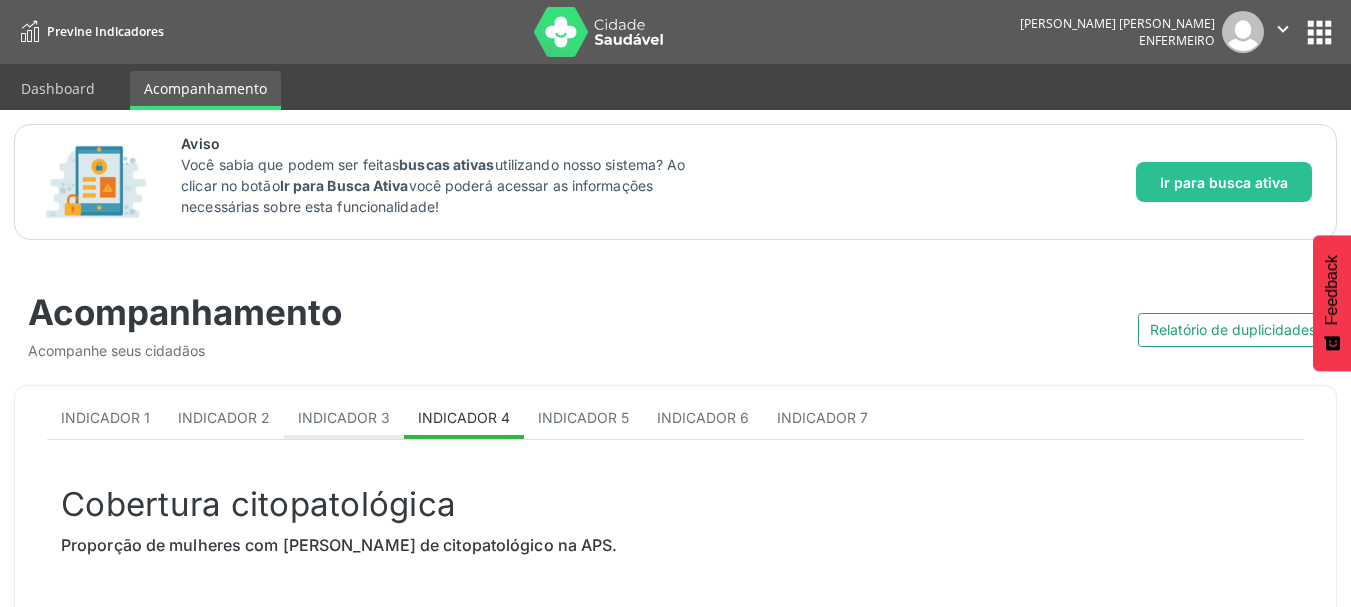 click on "Indicador 3" at bounding box center (344, 417) 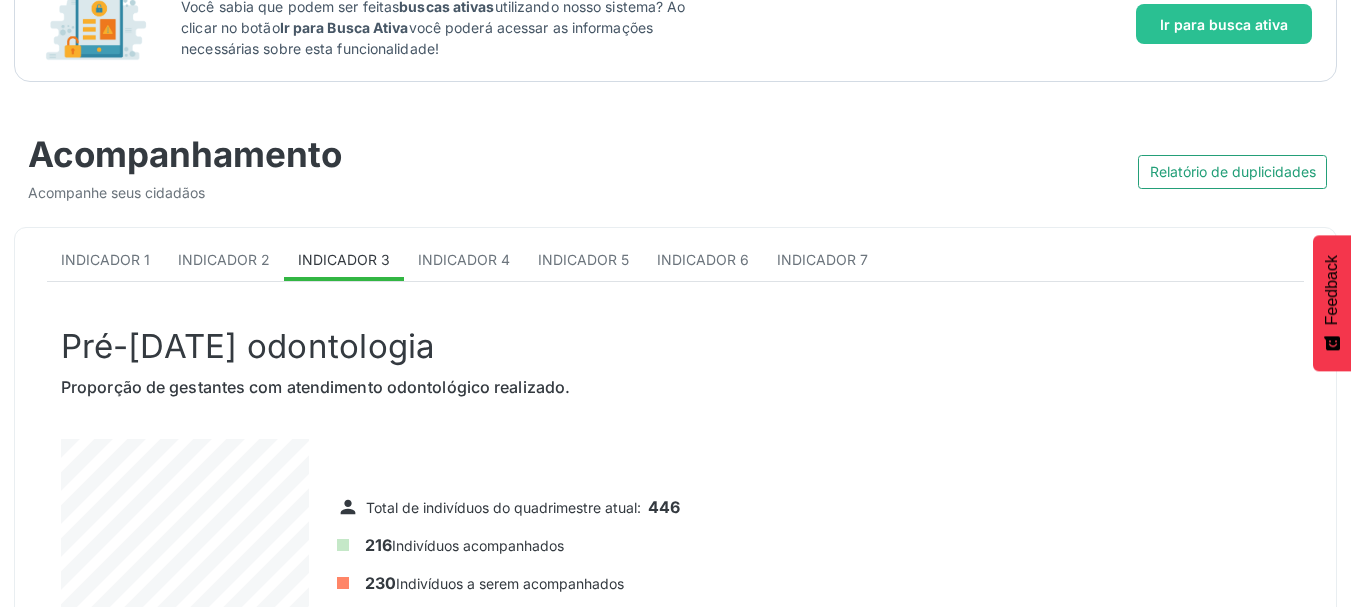 scroll, scrollTop: 100, scrollLeft: 0, axis: vertical 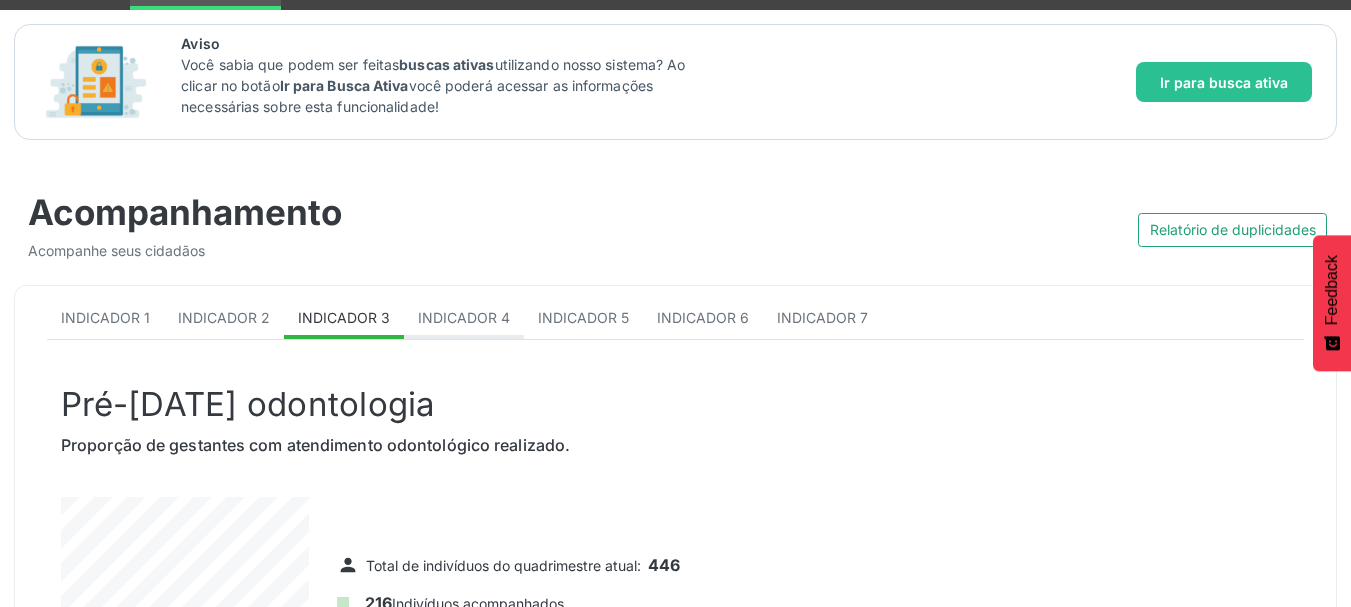 click on "Indicador 4" at bounding box center (464, 319) 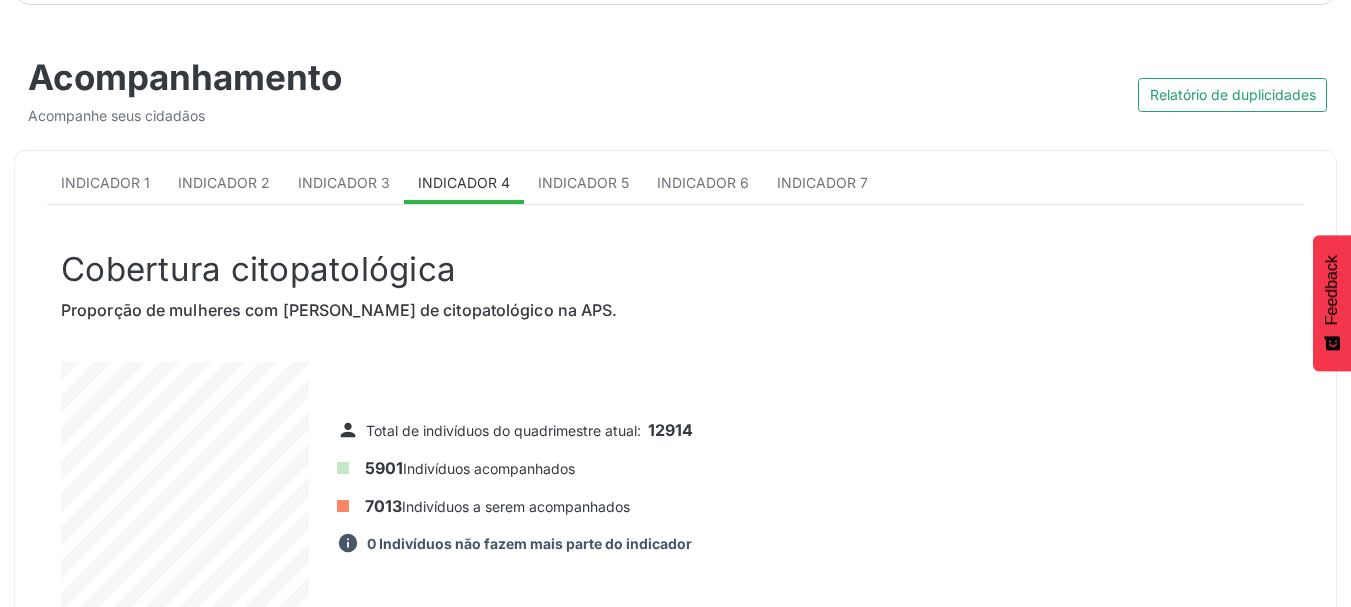 scroll, scrollTop: 200, scrollLeft: 0, axis: vertical 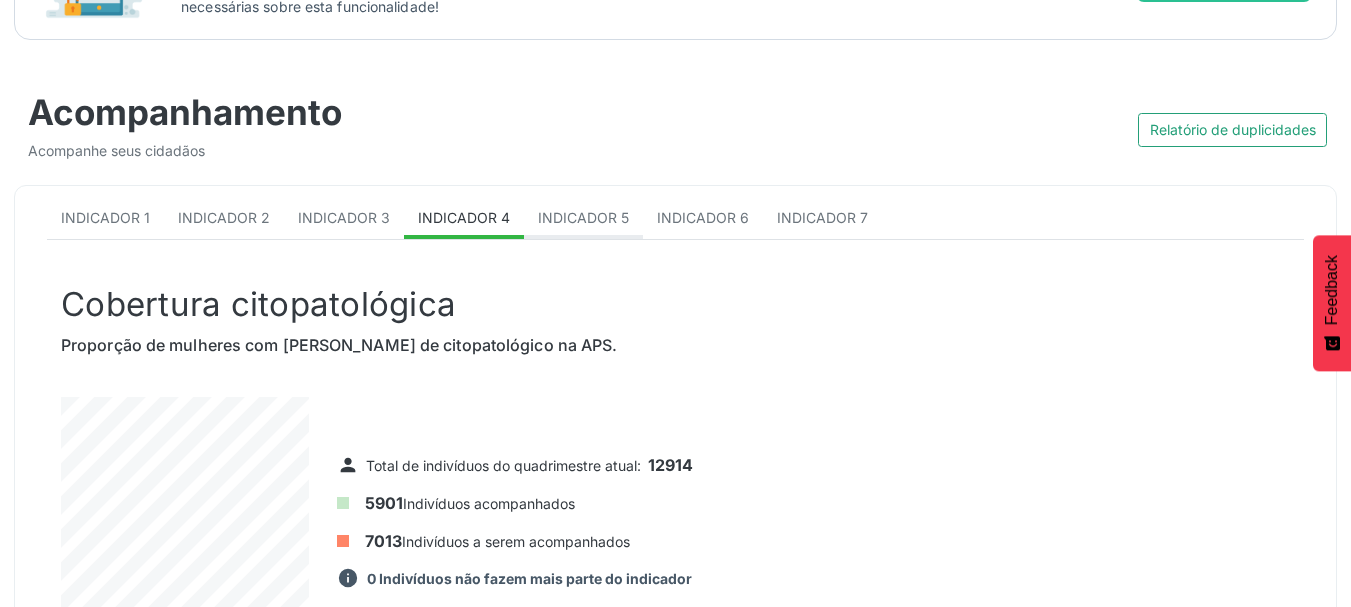click on "Indicador 5" at bounding box center (583, 217) 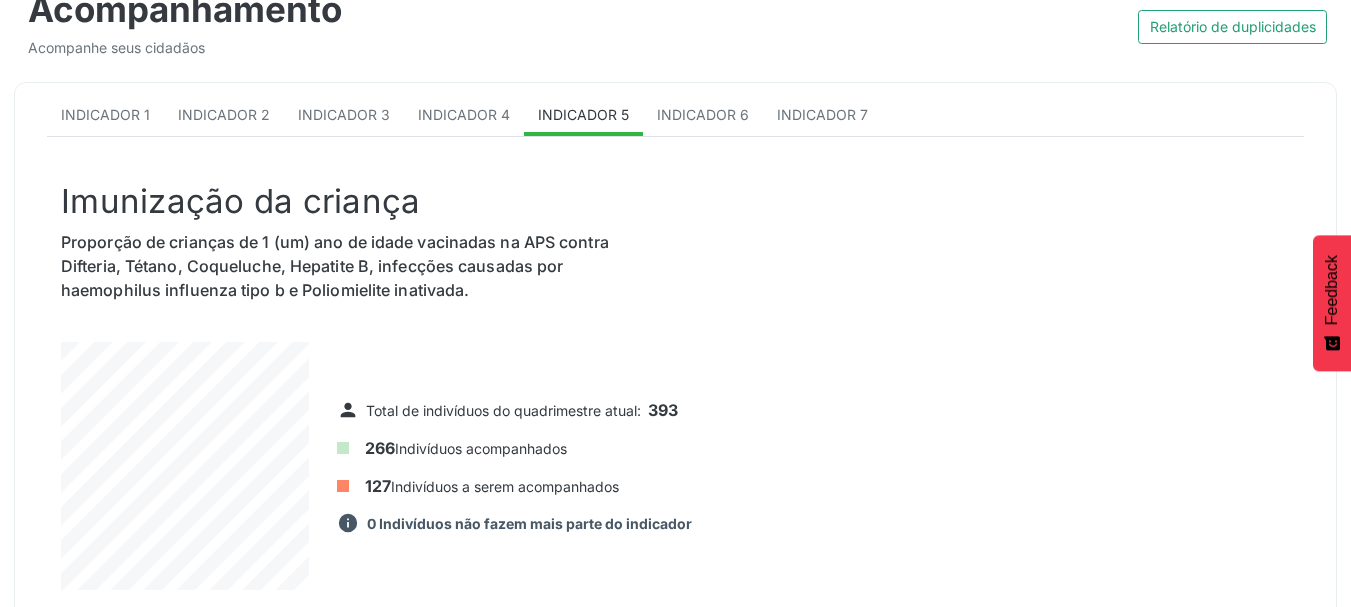 scroll, scrollTop: 300, scrollLeft: 0, axis: vertical 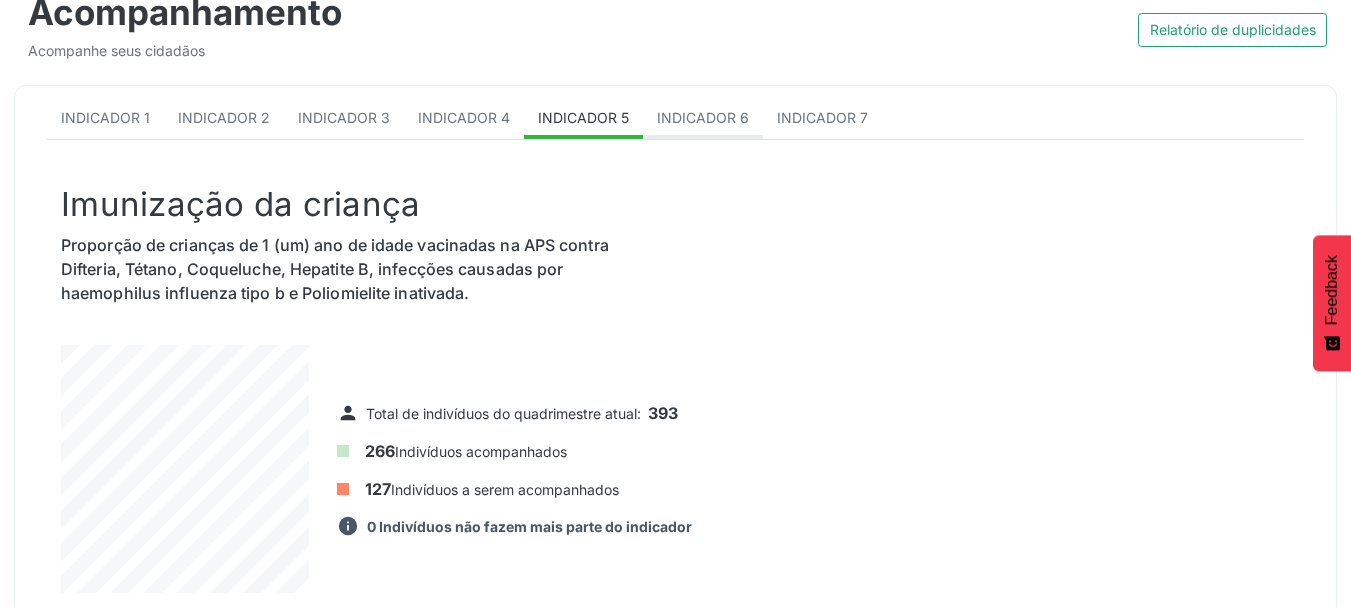click on "Indicador 6" at bounding box center [703, 119] 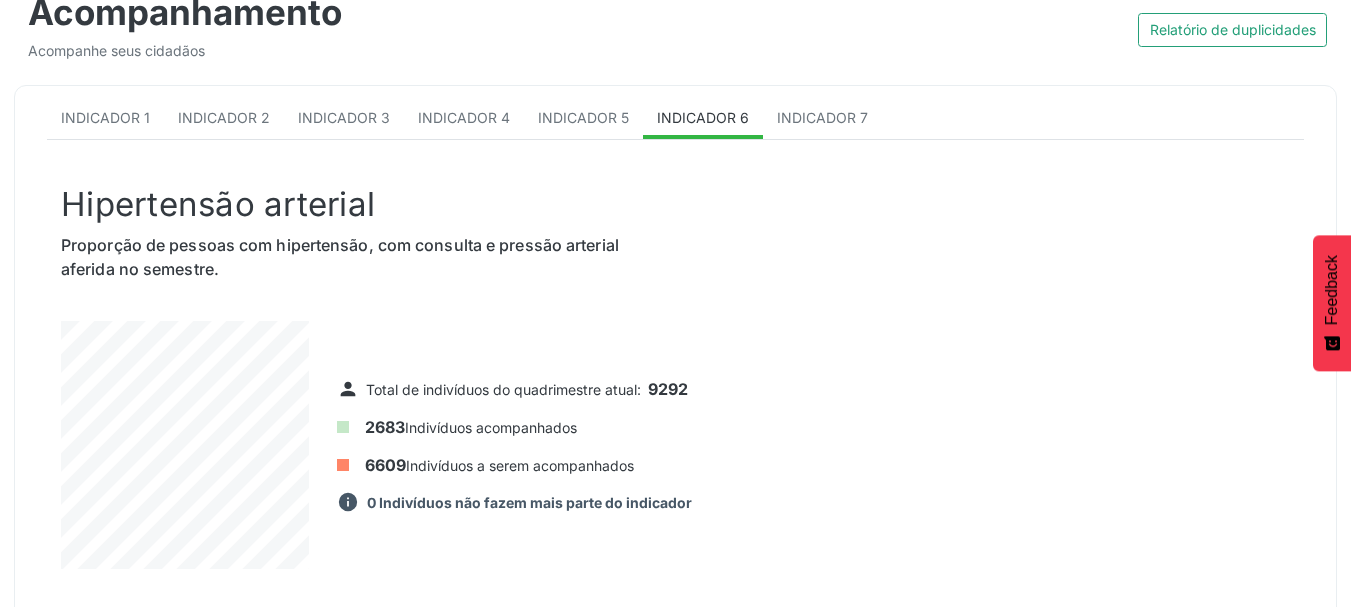 click on "Indicador 1
Indicador 2
Indicador 3
Indicador 4
Indicador 5
Indicador 6
Indicador 7
Hipertensão arterial
Proporção de pessoas com hipertensão, com consulta e pressão arterial aferida no semestre.
person
Total de indivíduos do quadrimestre atual:
9292
2683
Indivíduos acompanhados
6609
Indivíduos a serem acompanhados
information
0
Indivíduos não fazem mais parte do indicador
Listagem de indivíduos
Selecione os [PERSON_NAME] abaixo e vizualize uma lista equivalente as suas filtragens.
UBS
UBSF CENTRAL         UBSF CENTRAL
Nenhum resultado encontrado para: "   "
Não há nenhuma opção para ser exibida.
Equipe
0000130354 - CENTRAL         Todas as equipes" at bounding box center [675, 686] 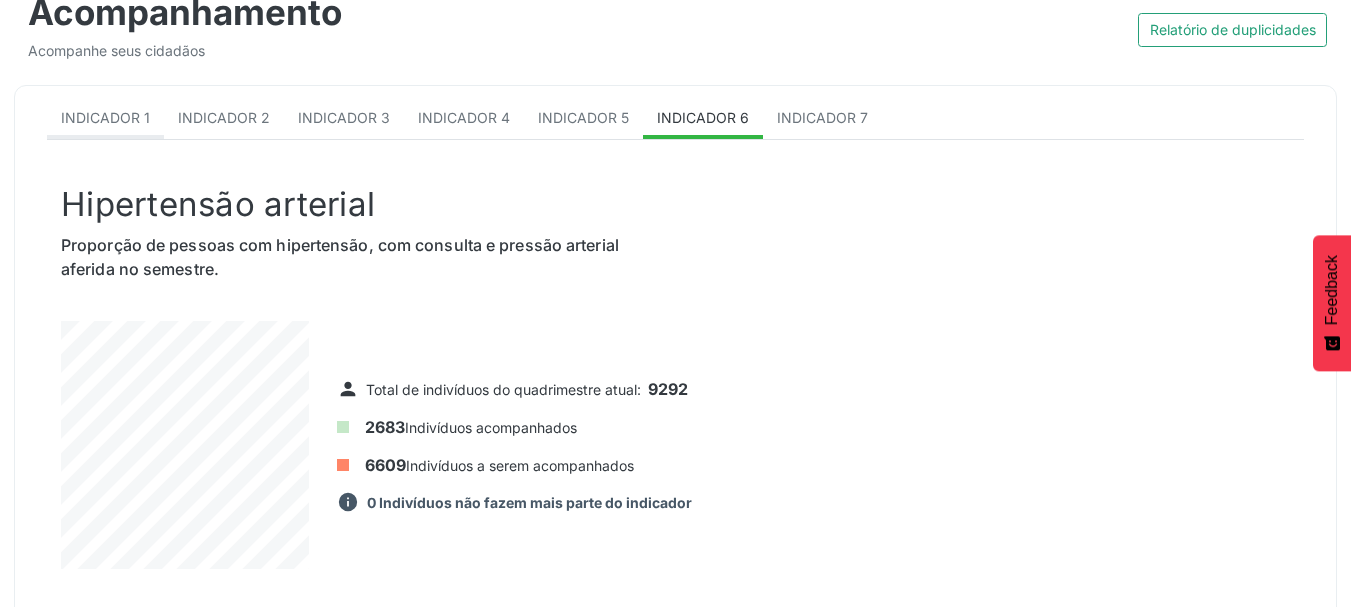click on "Indicador 1" at bounding box center [105, 119] 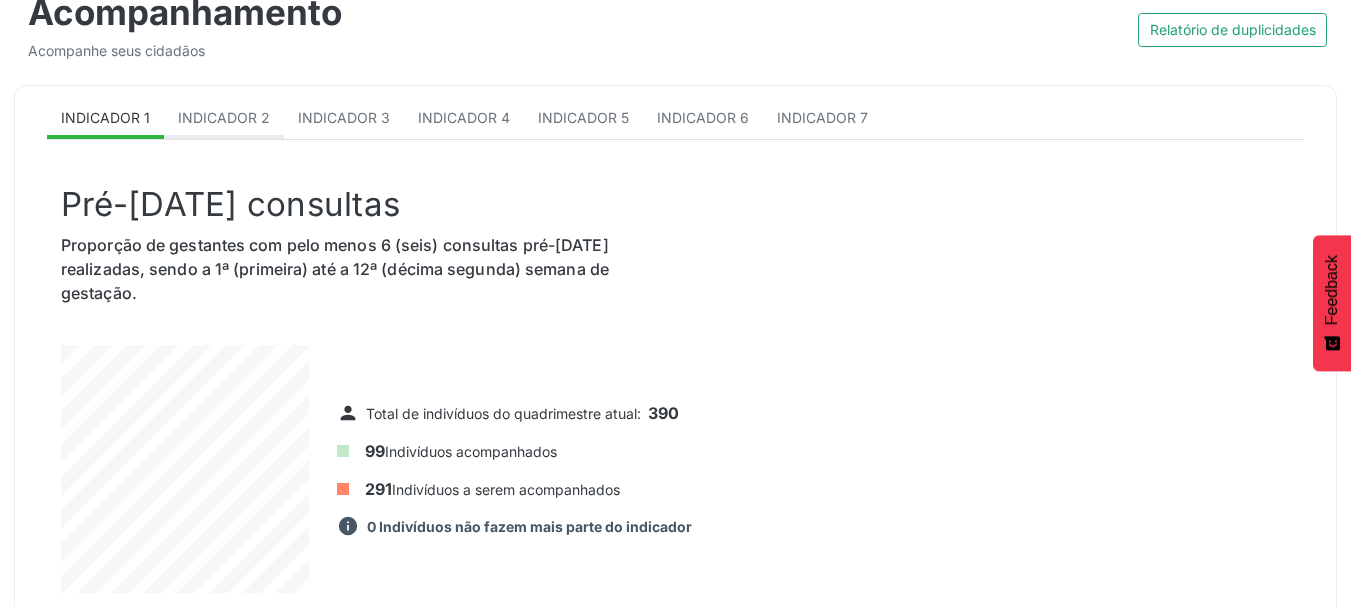 click on "Indicador 2" at bounding box center [224, 119] 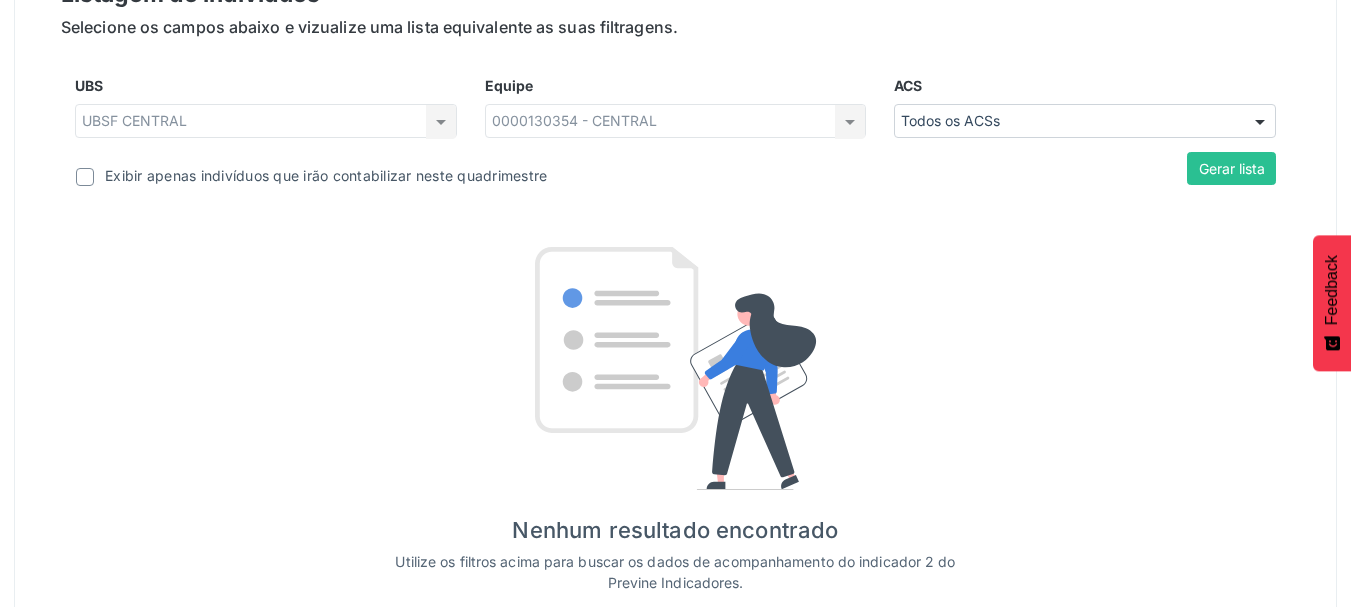 scroll, scrollTop: 771, scrollLeft: 0, axis: vertical 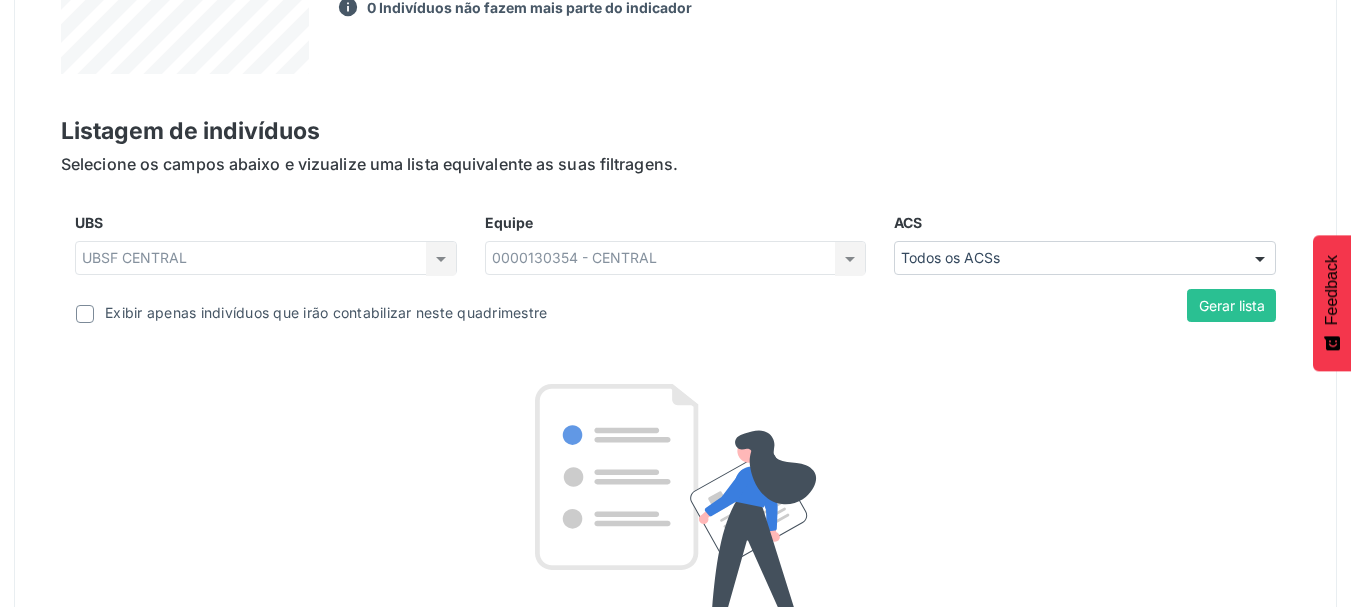 click on "Exibir apenas indivíduos que irão contabilizar neste quadrimestre" at bounding box center (326, 312) 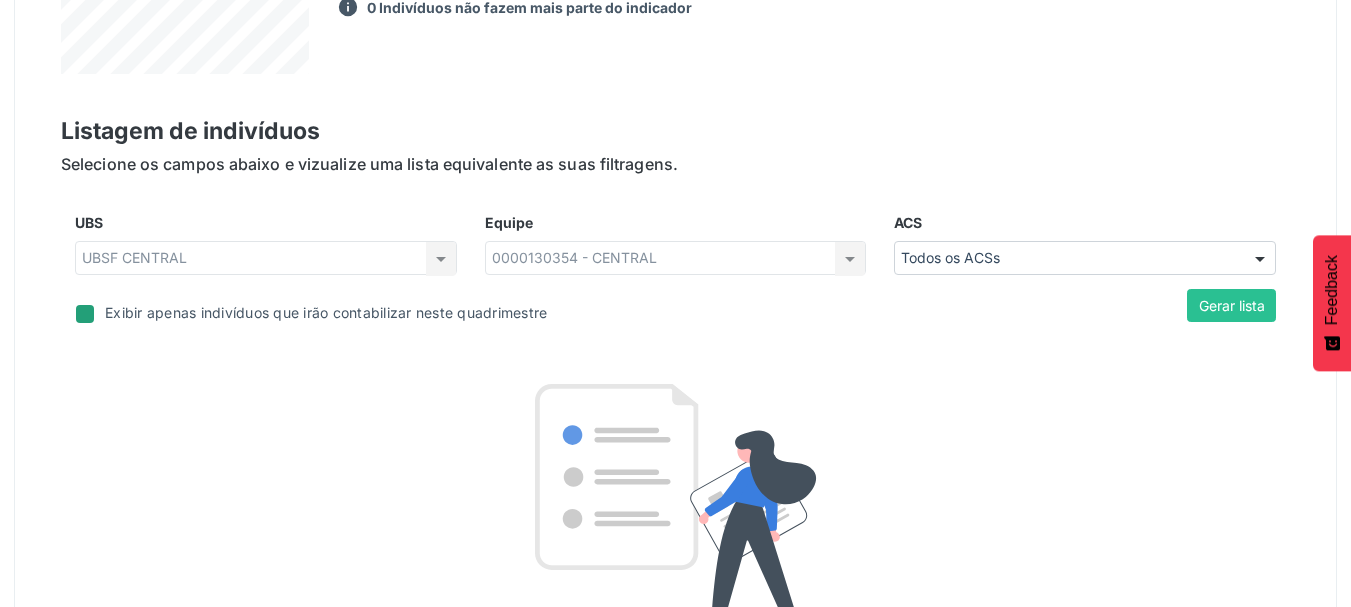 click on "Gerar lista" at bounding box center [1231, 313] 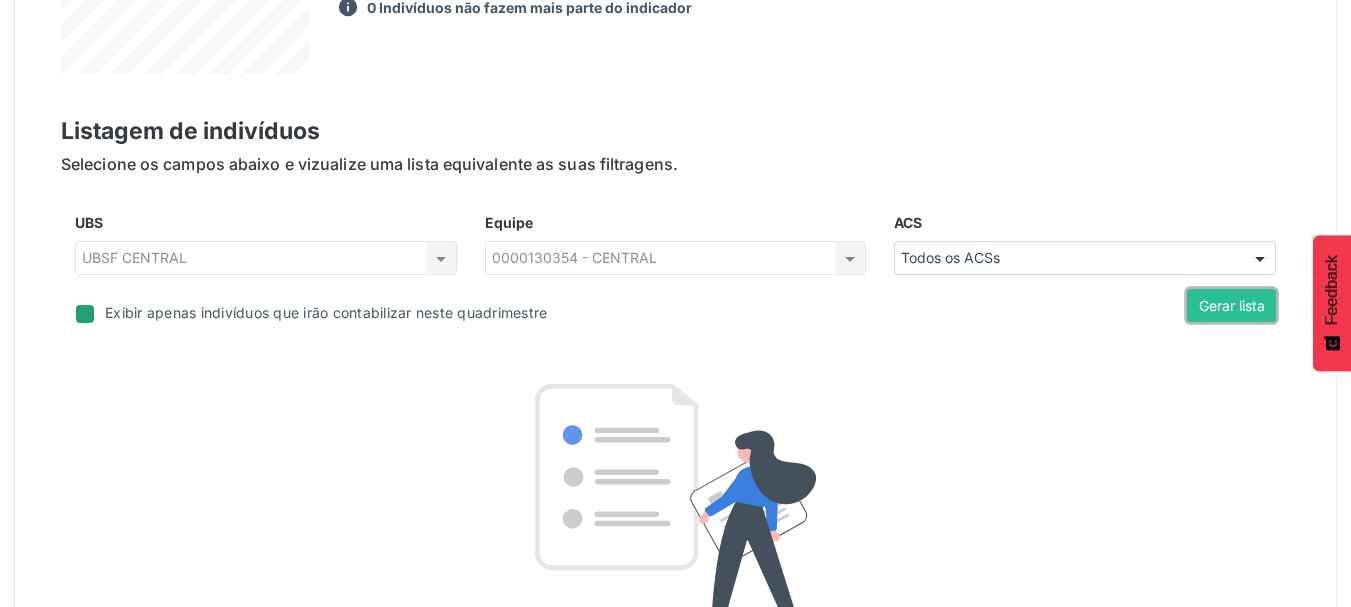 click on "Gerar lista" at bounding box center [1231, 306] 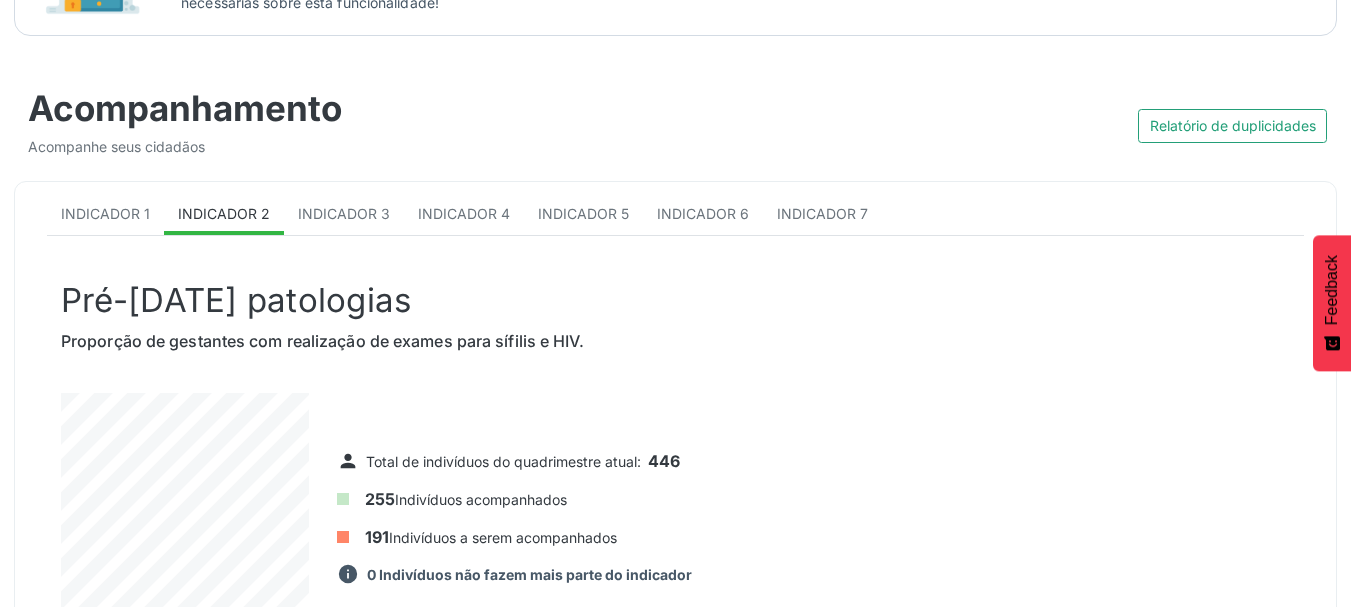 scroll, scrollTop: 156, scrollLeft: 0, axis: vertical 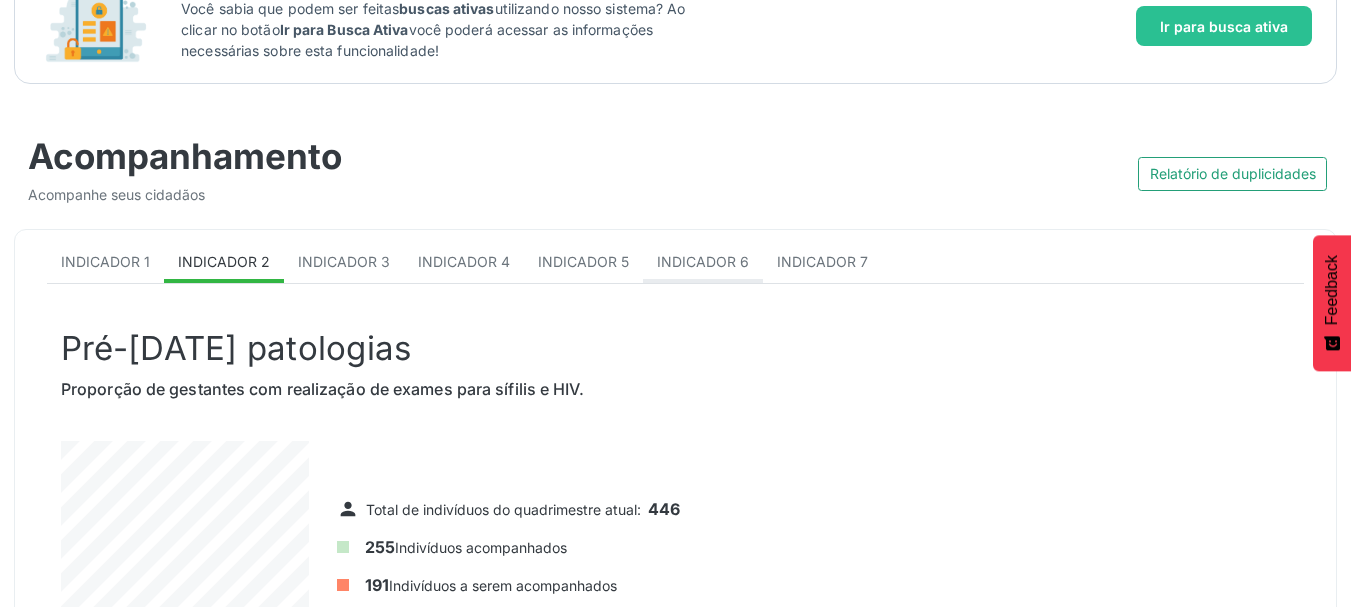 click on "Indicador 6" at bounding box center [703, 261] 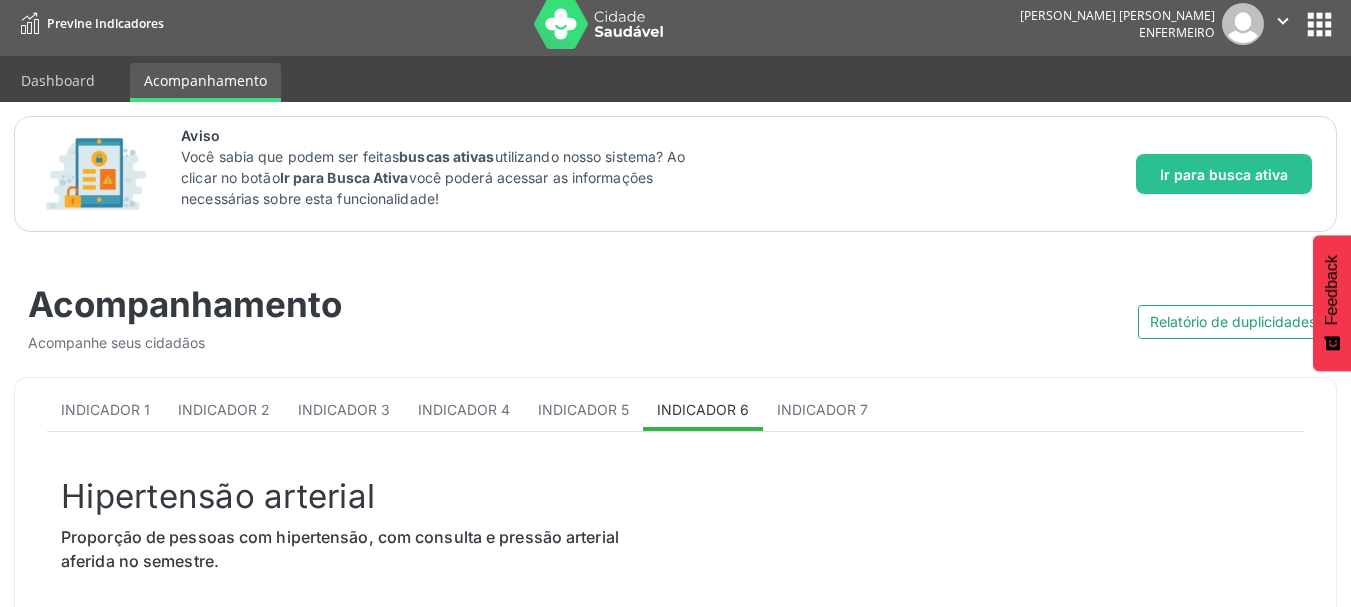 scroll, scrollTop: 0, scrollLeft: 0, axis: both 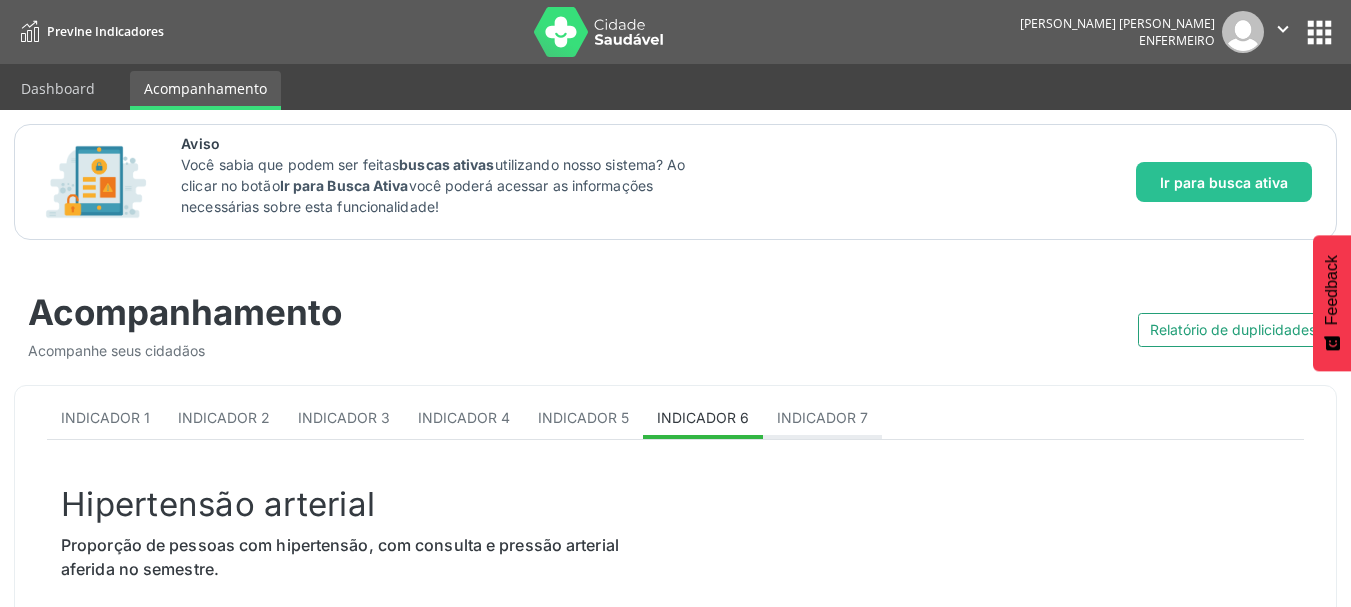 click on "Indicador 7" at bounding box center (822, 419) 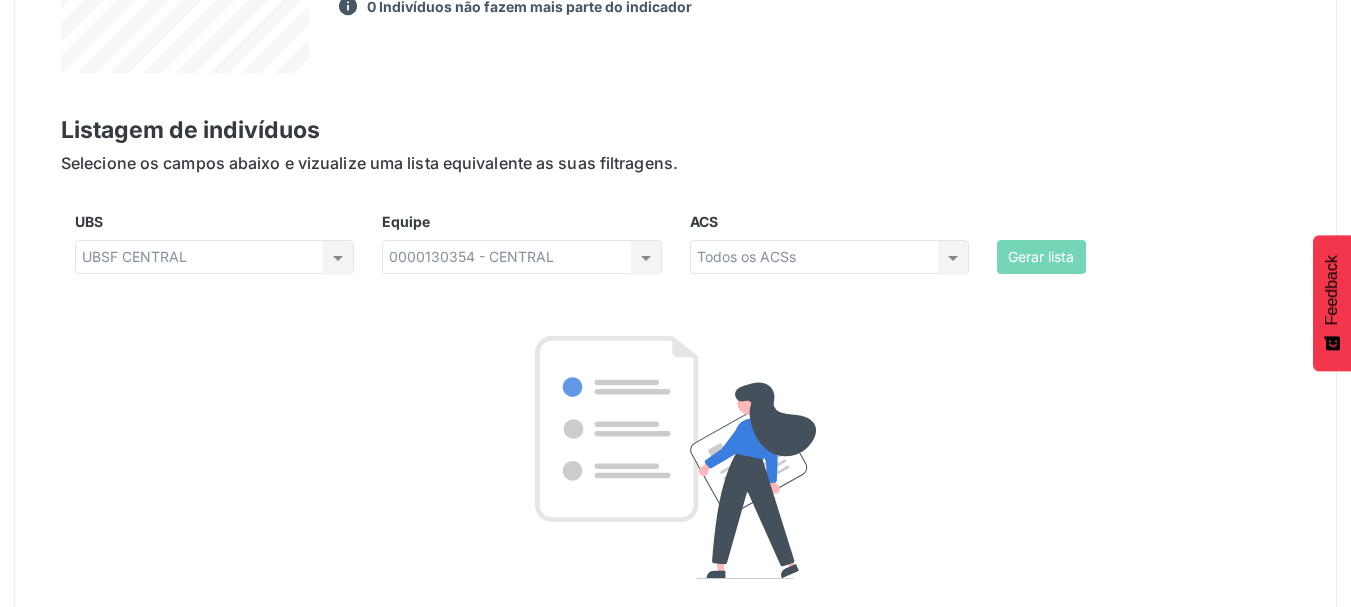 scroll, scrollTop: 948, scrollLeft: 0, axis: vertical 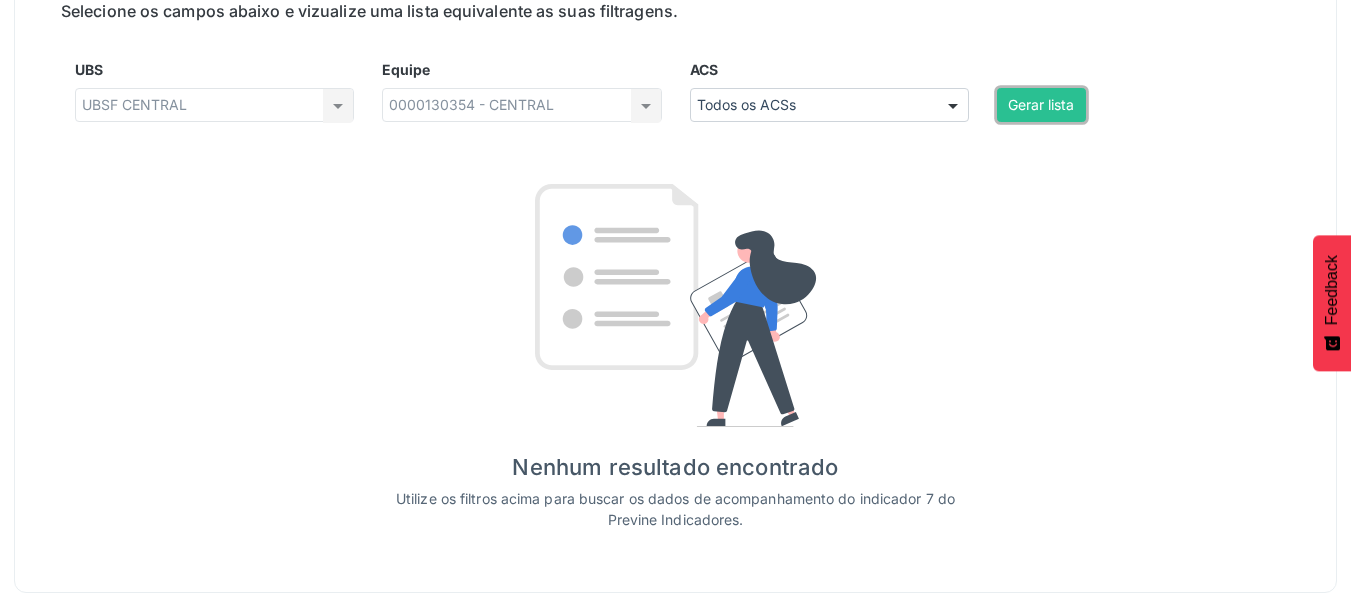 click on "Gerar lista" at bounding box center [1041, 105] 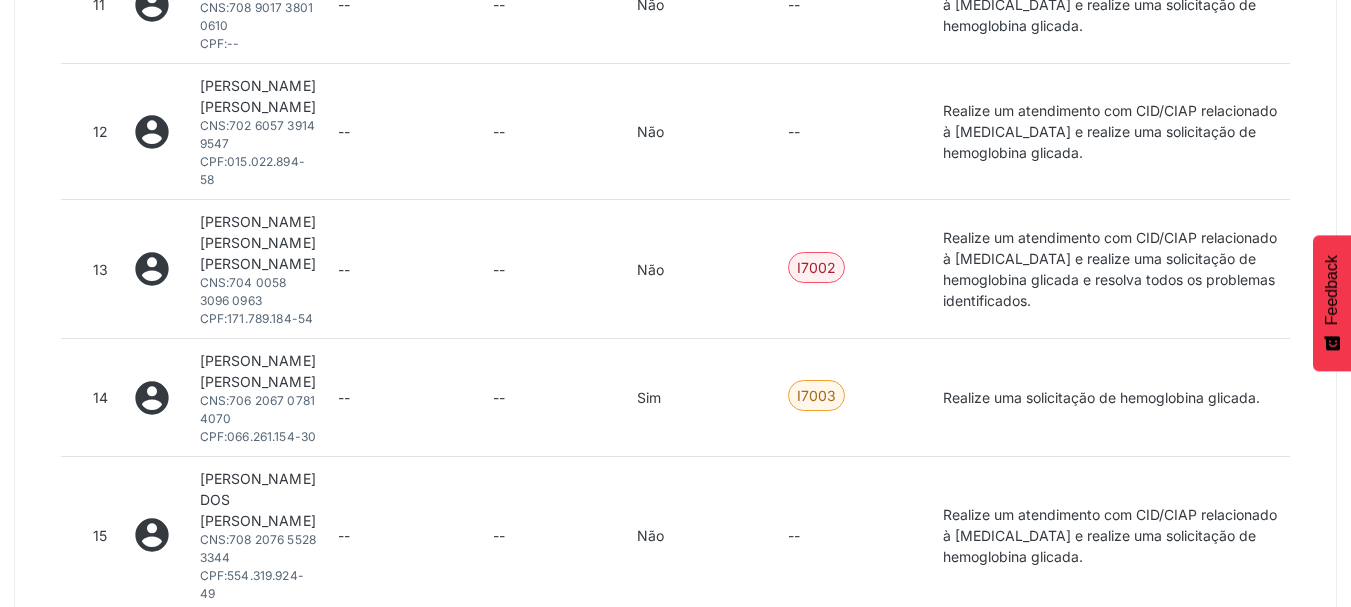 scroll, scrollTop: 2648, scrollLeft: 0, axis: vertical 